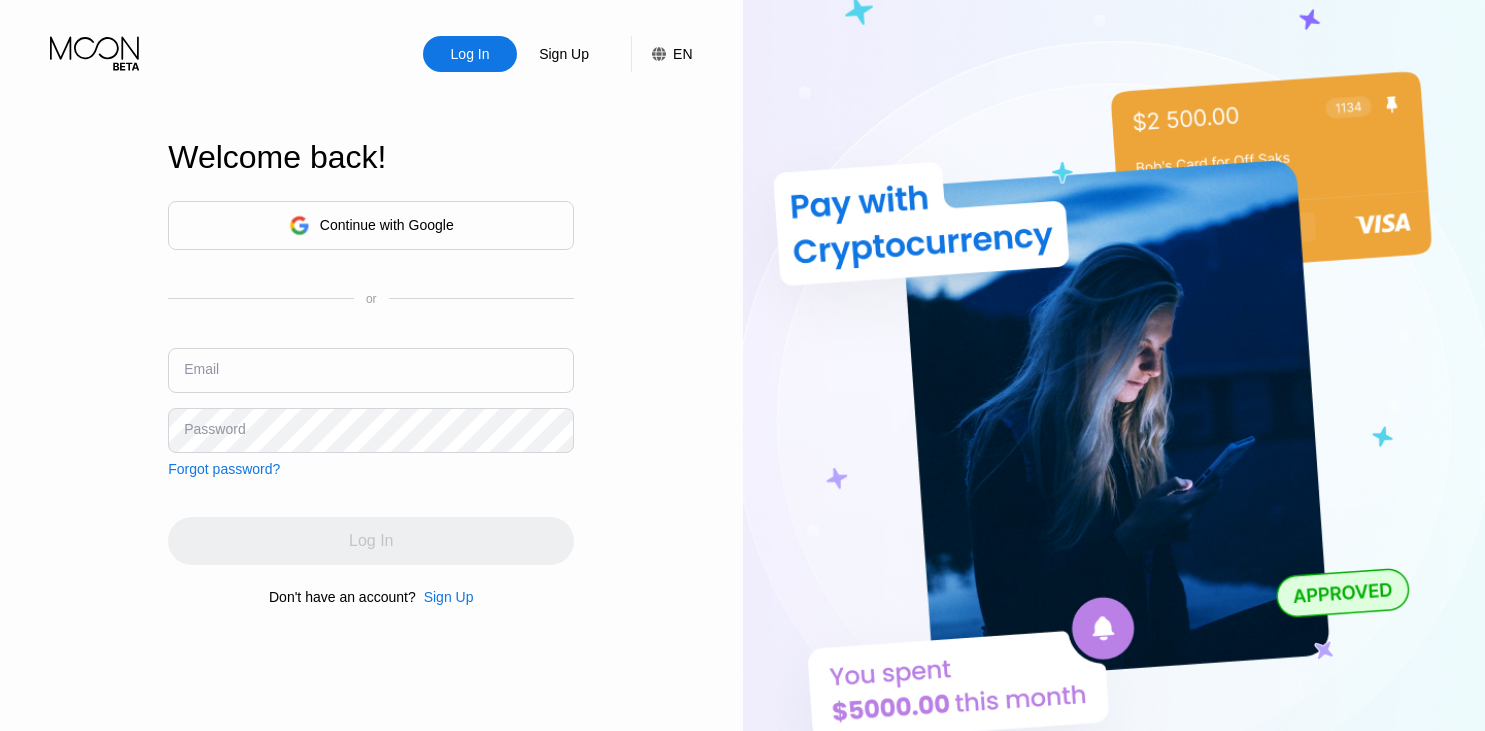 scroll, scrollTop: 0, scrollLeft: 0, axis: both 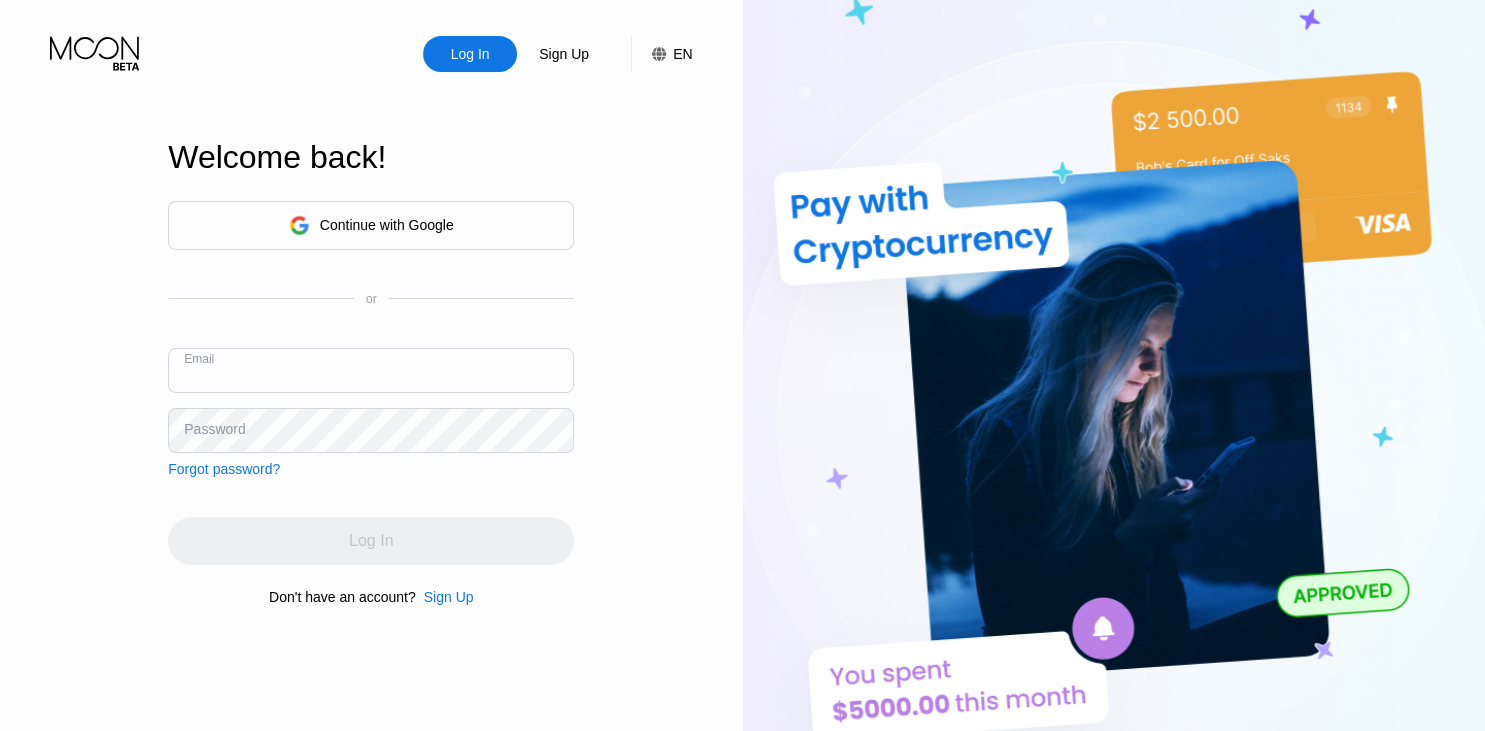 paste on "[EMAIL]" 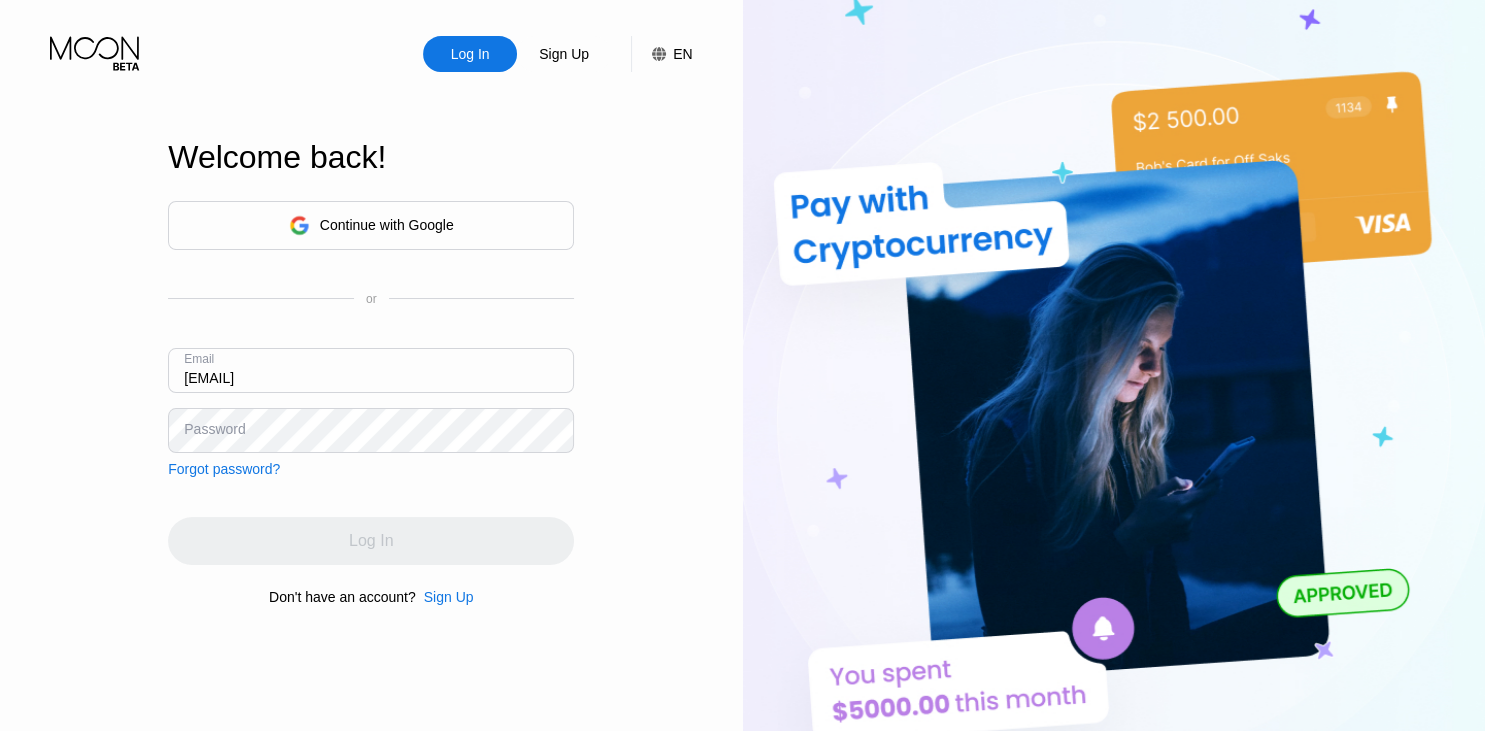 click on "[EMAIL]" at bounding box center [371, 370] 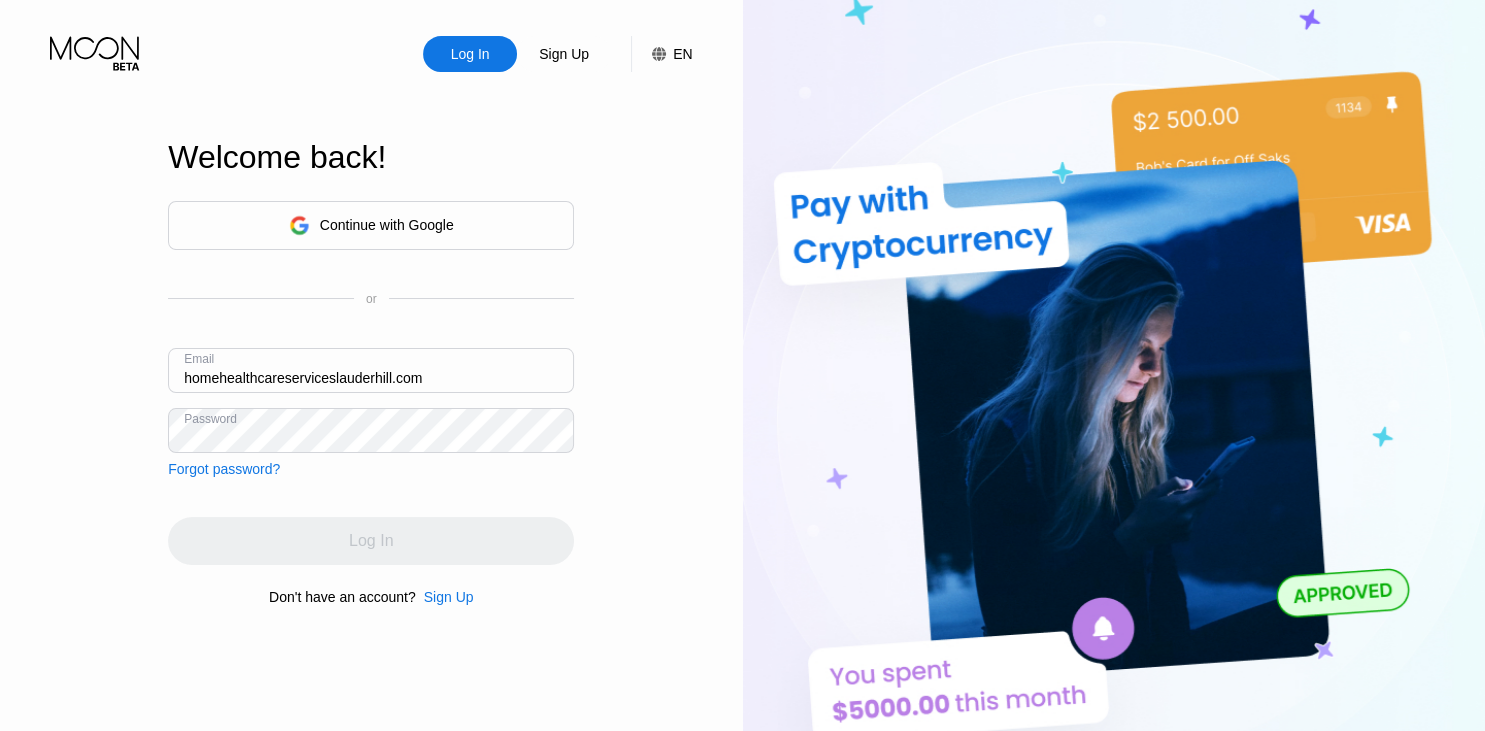 click on "Log In" at bounding box center (371, 541) 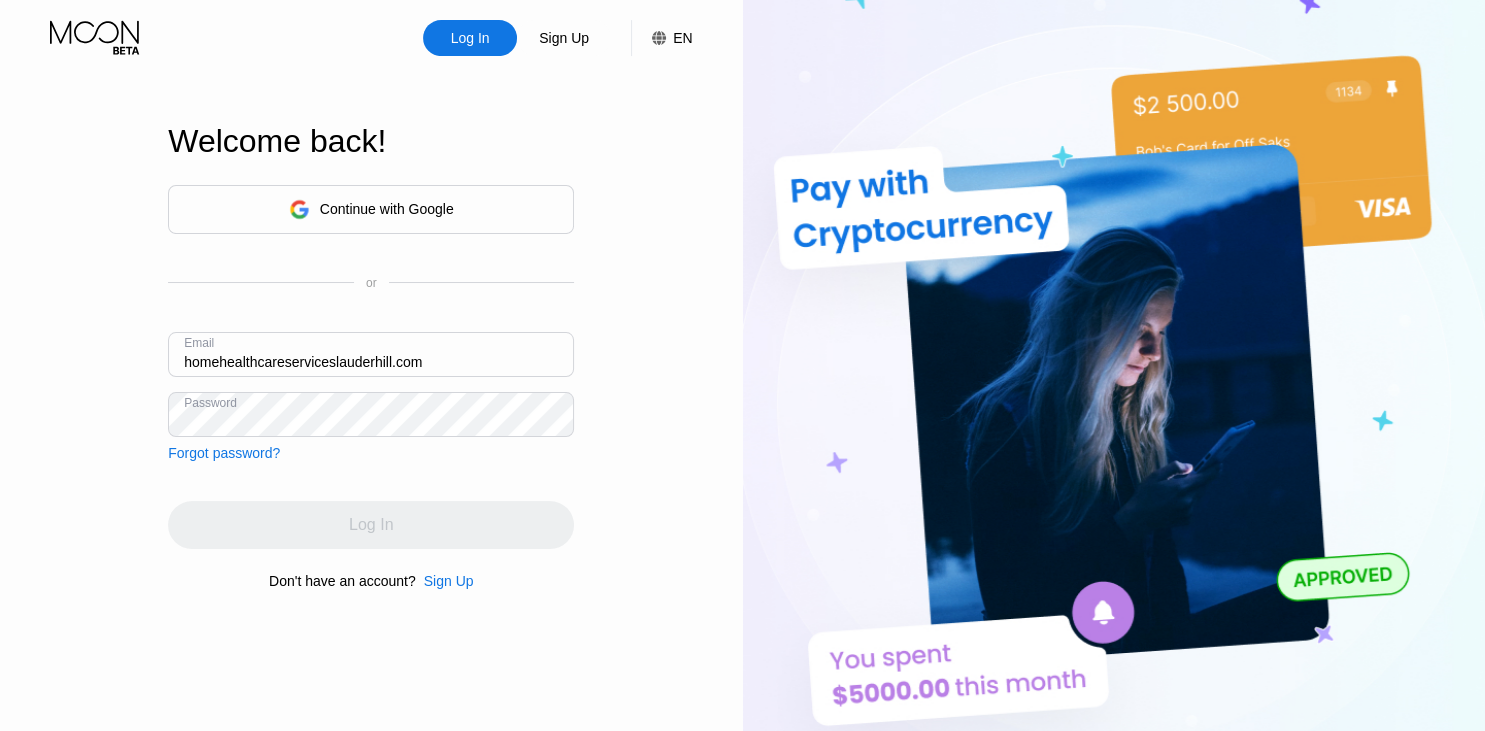 scroll, scrollTop: 0, scrollLeft: 0, axis: both 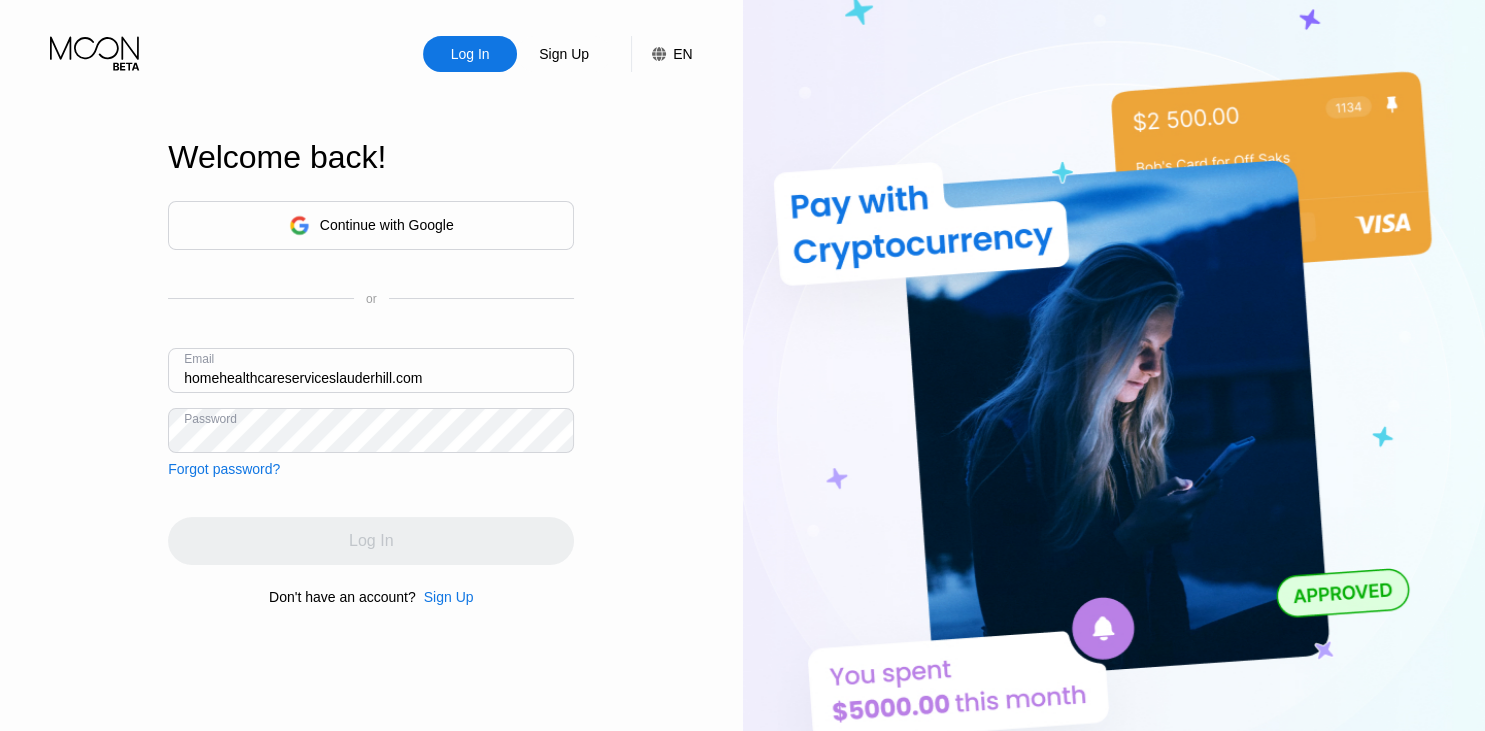 click on "homehealthcareserviceslauderhill.com" at bounding box center (371, 370) 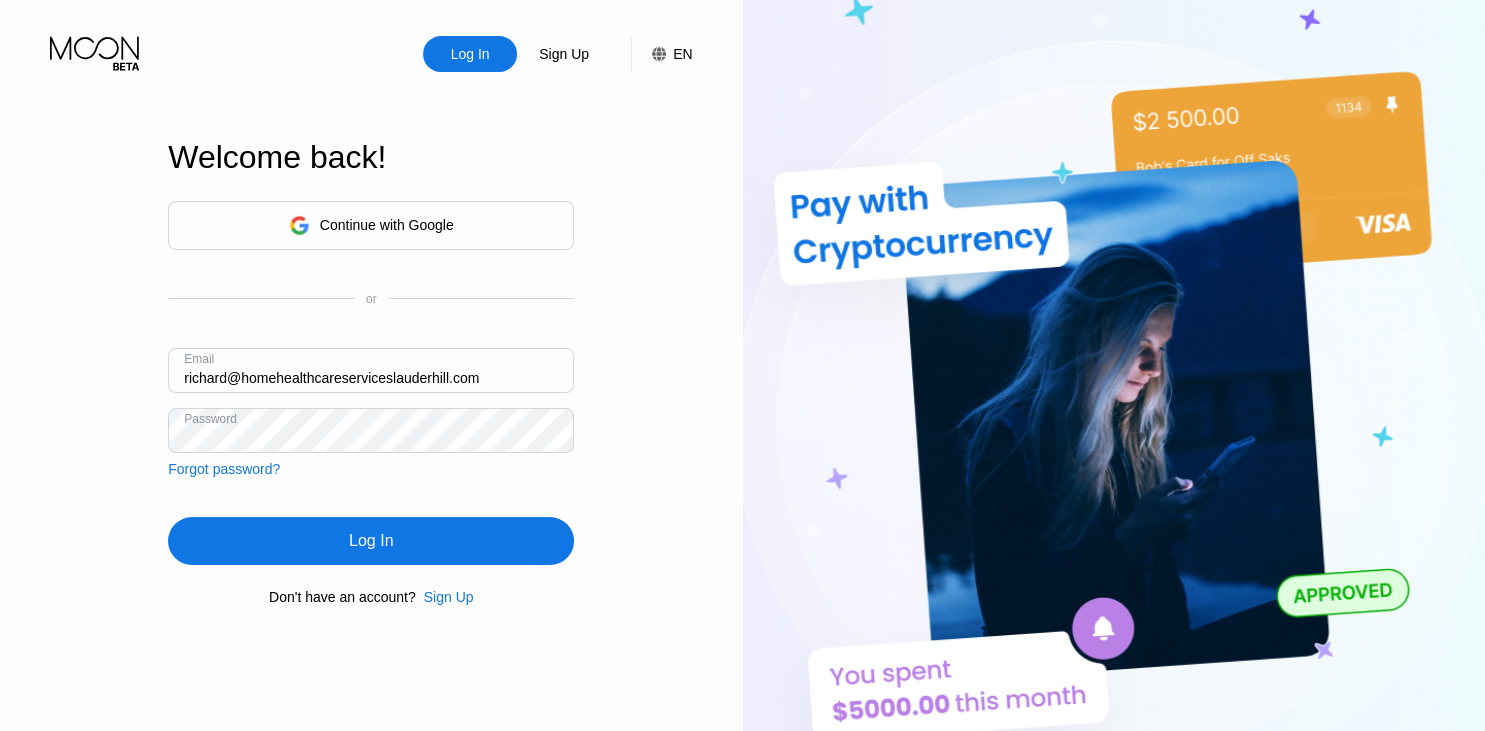 type on "richard@homehealthcareserviceslauderhill.com" 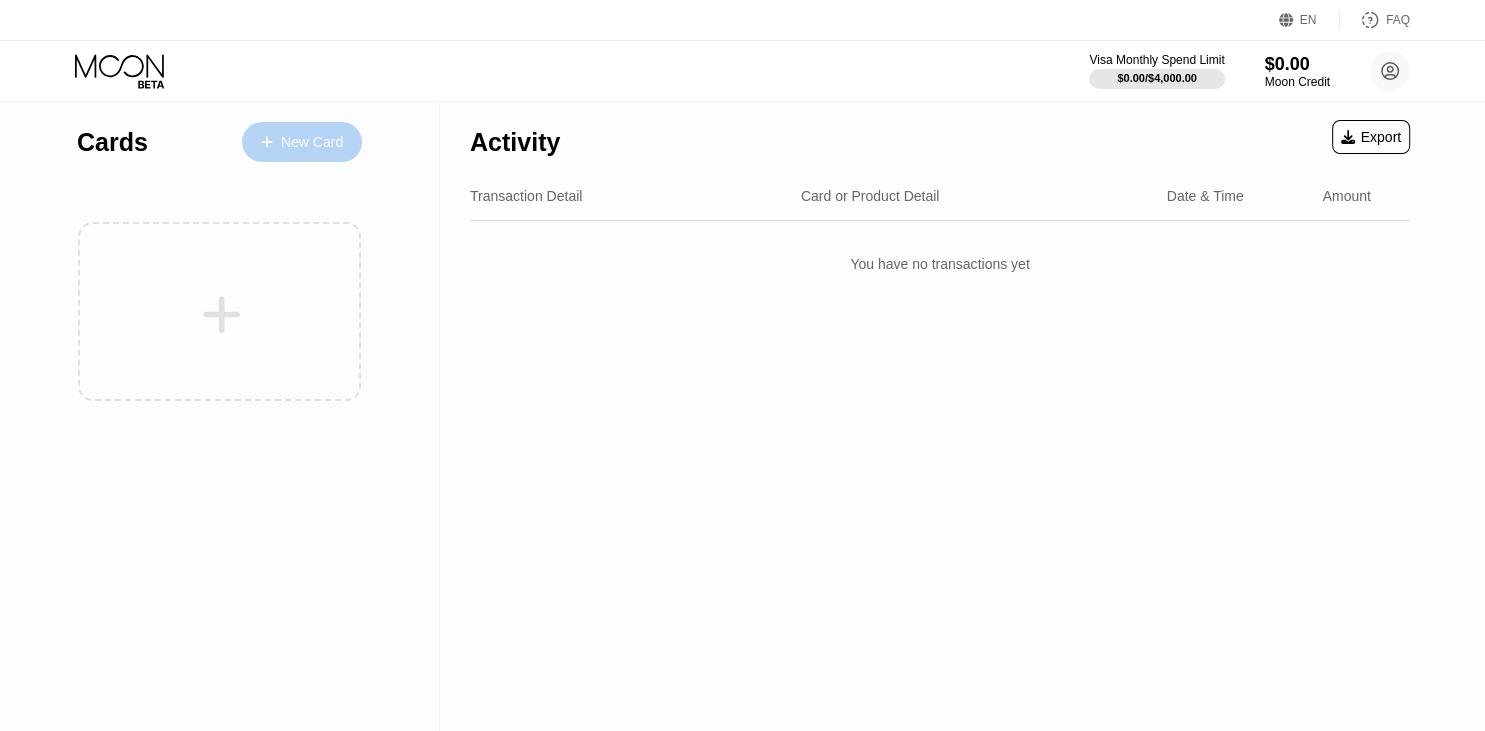 click on "New Card" at bounding box center (302, 142) 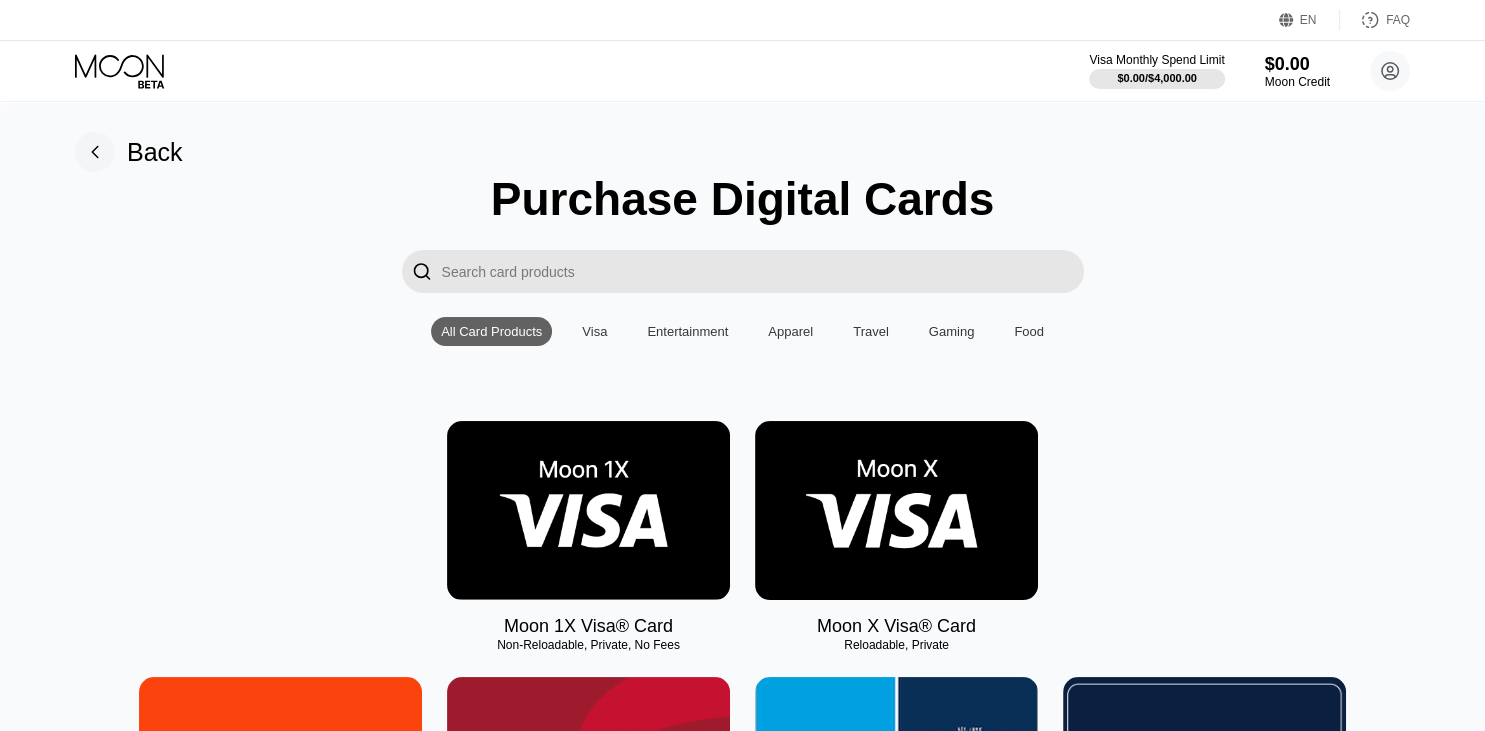 scroll, scrollTop: 105, scrollLeft: 0, axis: vertical 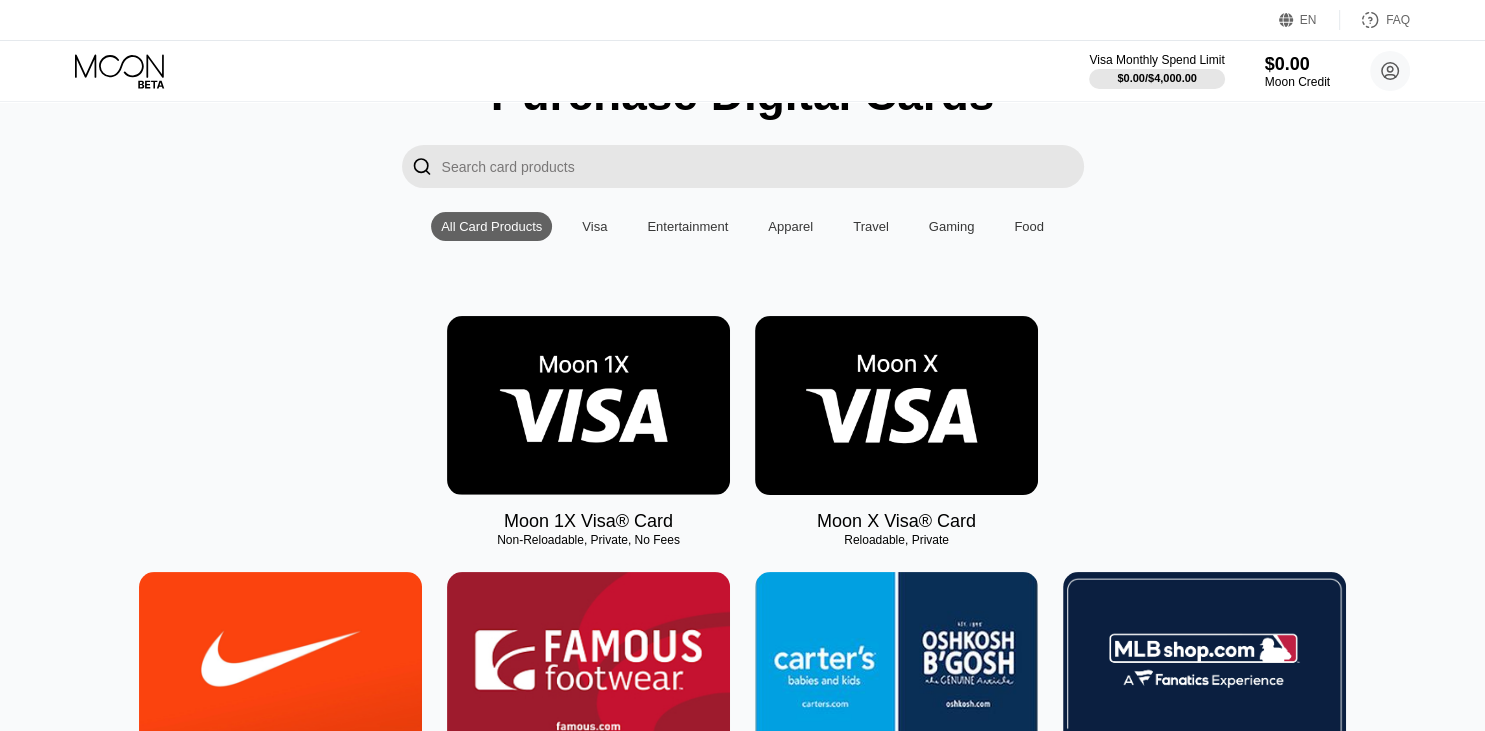 click at bounding box center [896, 405] 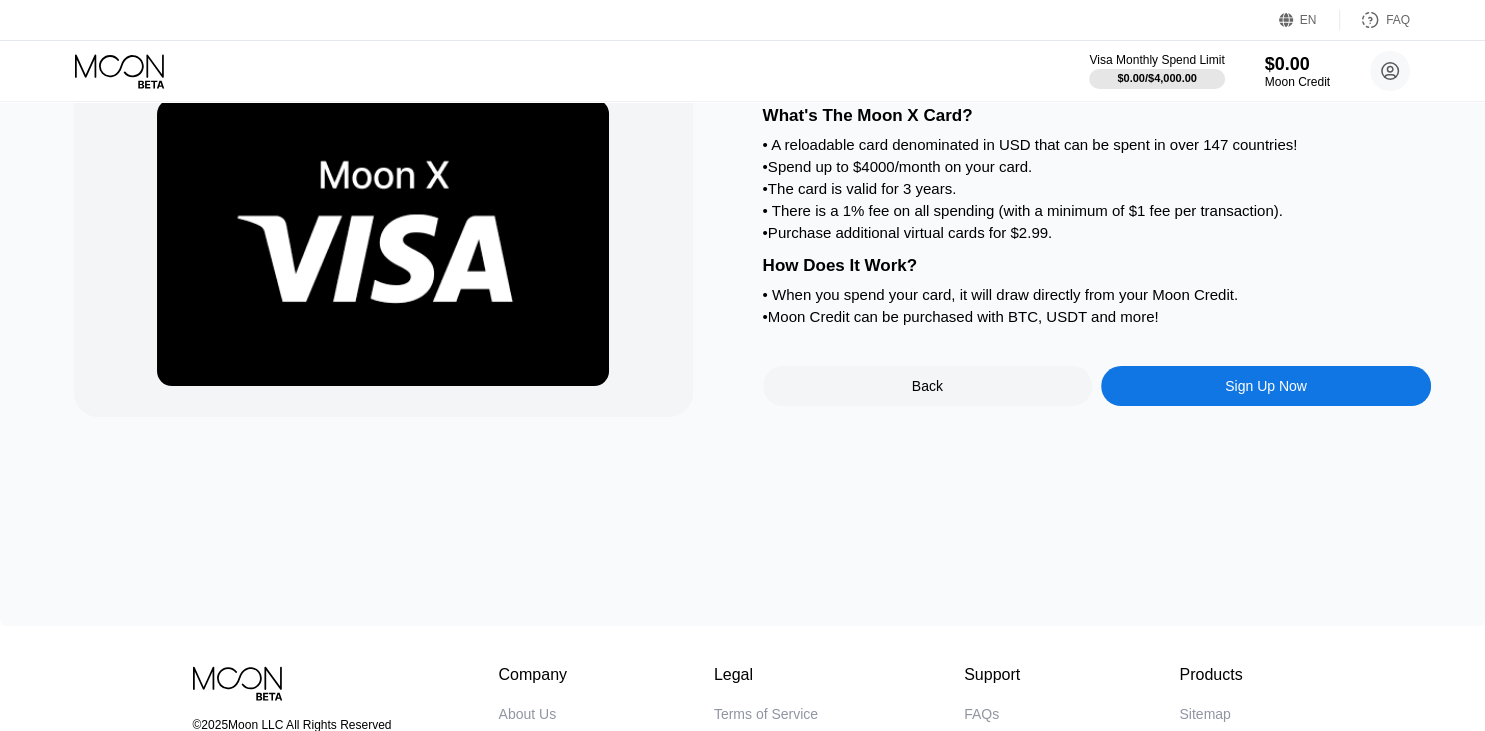 scroll, scrollTop: 0, scrollLeft: 0, axis: both 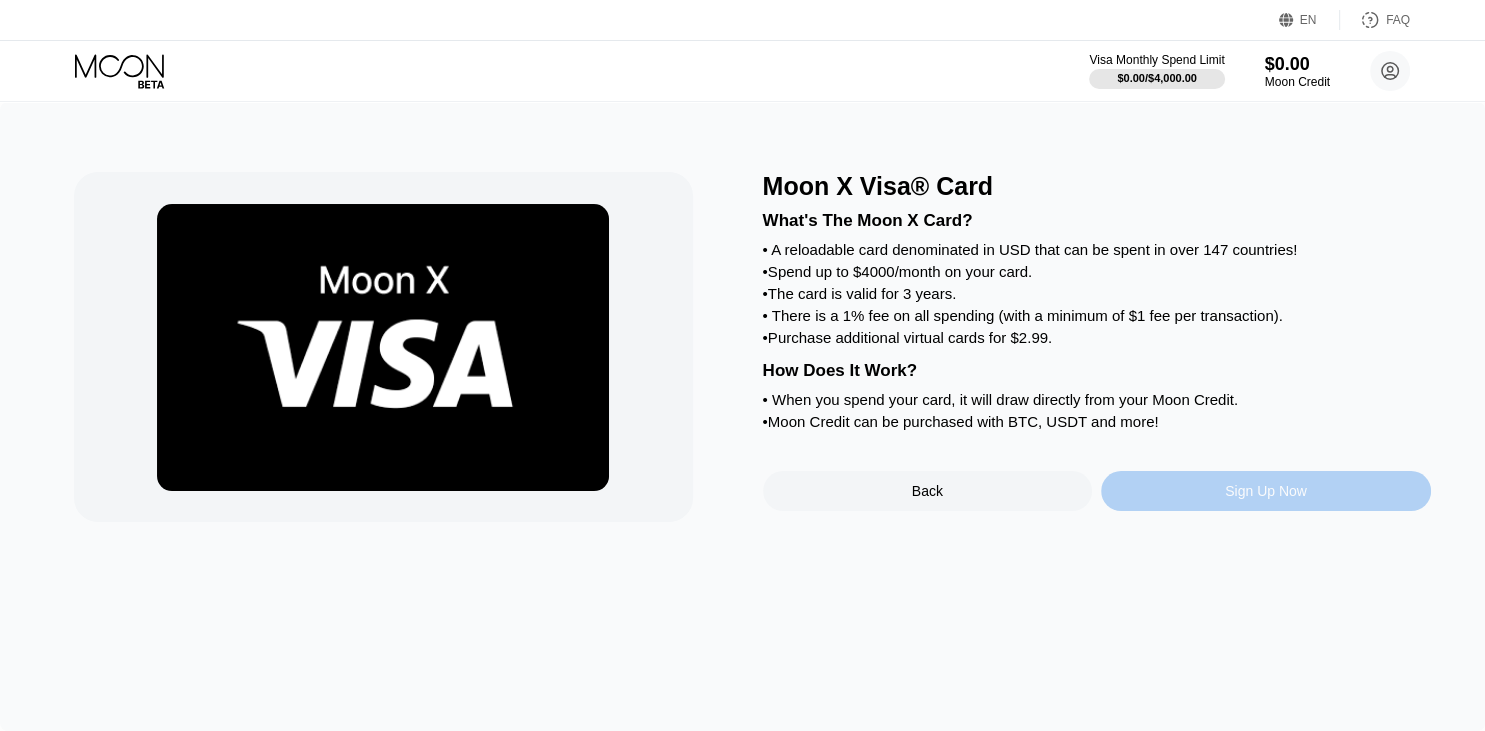 click on "Sign Up Now" at bounding box center [1266, 491] 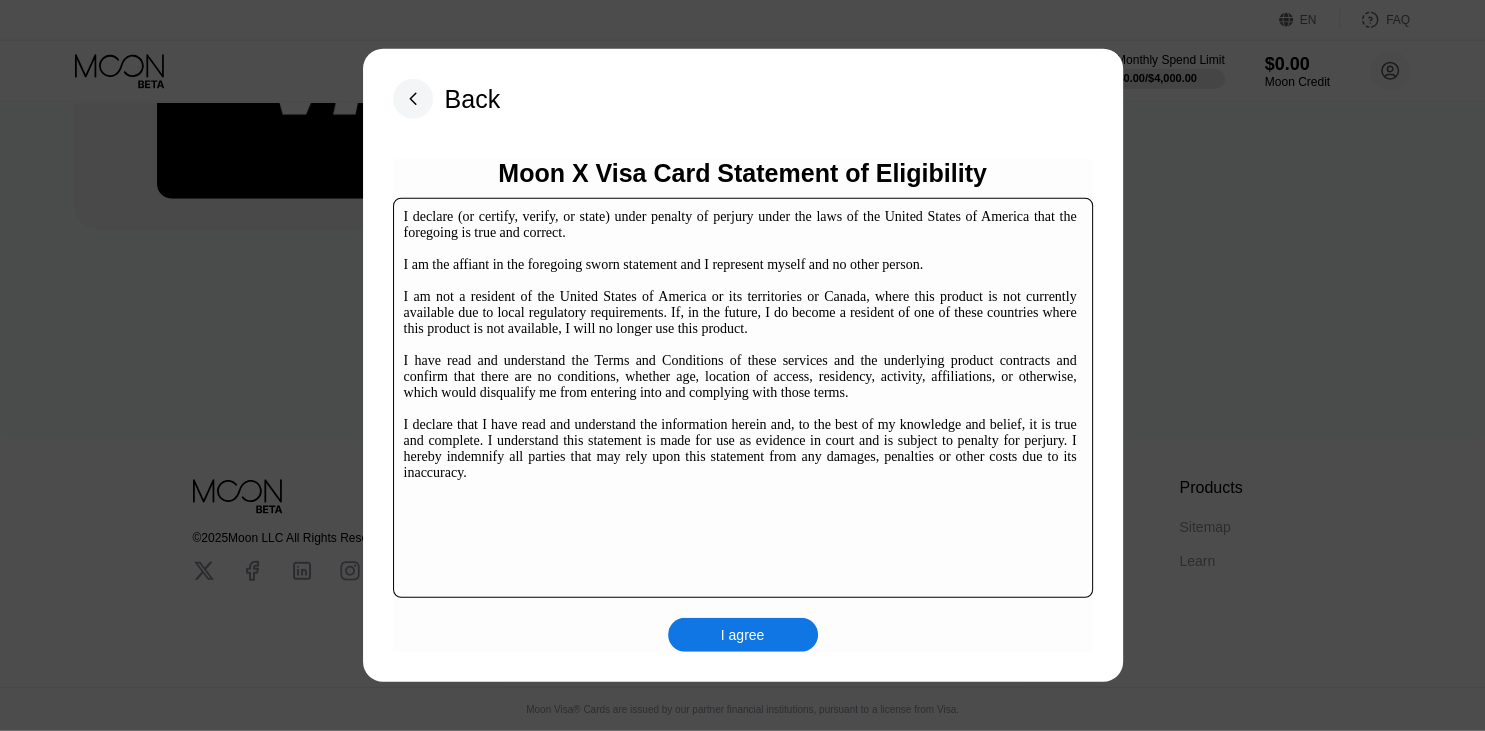 scroll, scrollTop: 304, scrollLeft: 0, axis: vertical 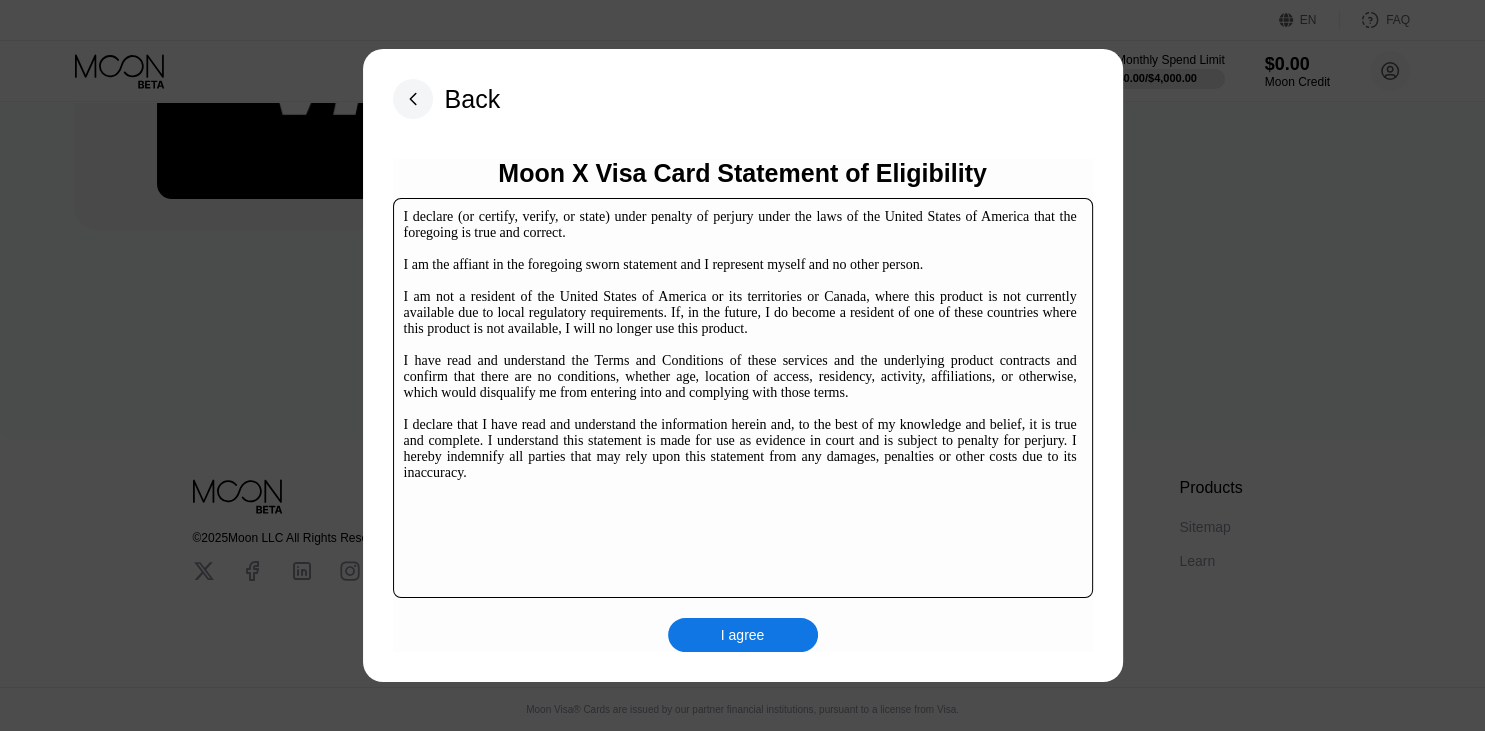 click on "I agree" at bounding box center (743, 635) 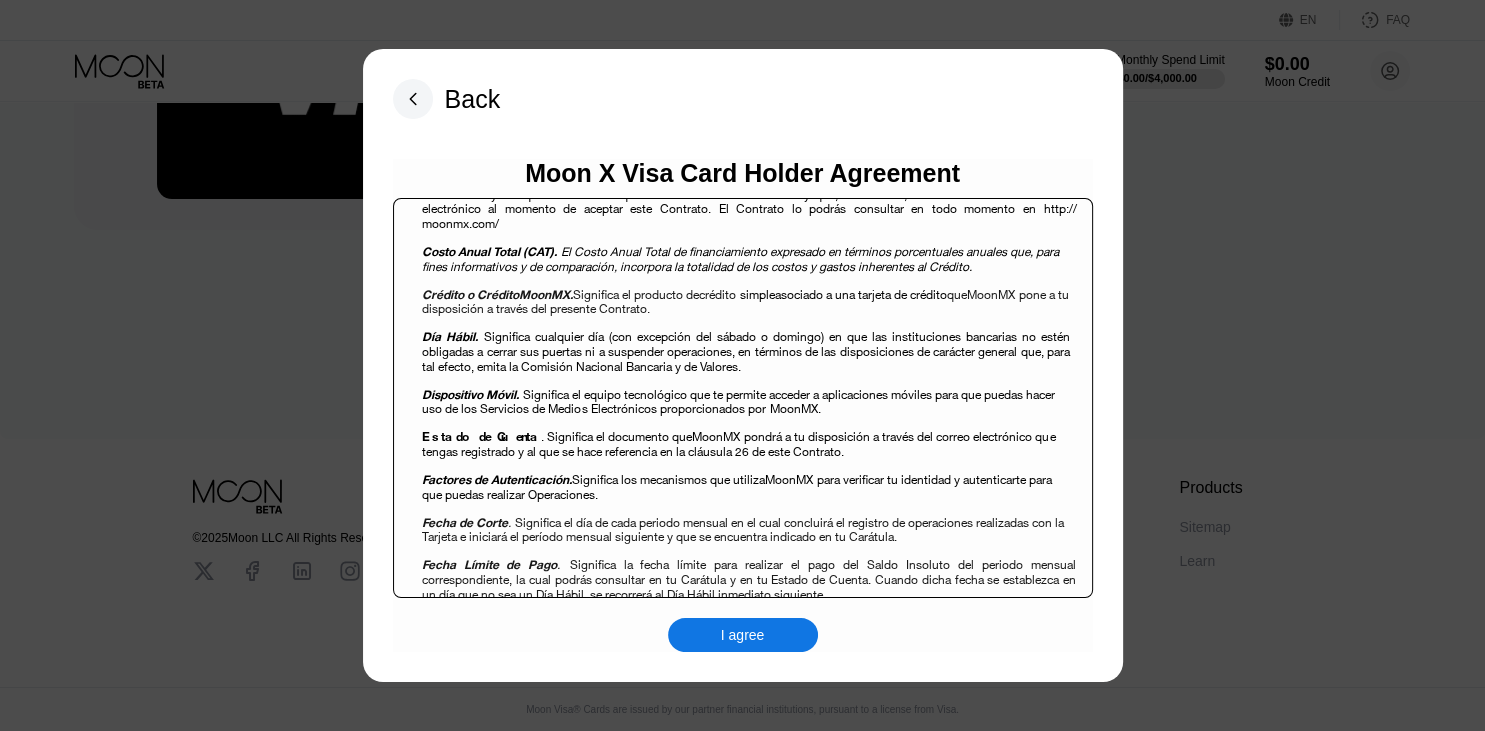 scroll, scrollTop: 864, scrollLeft: 0, axis: vertical 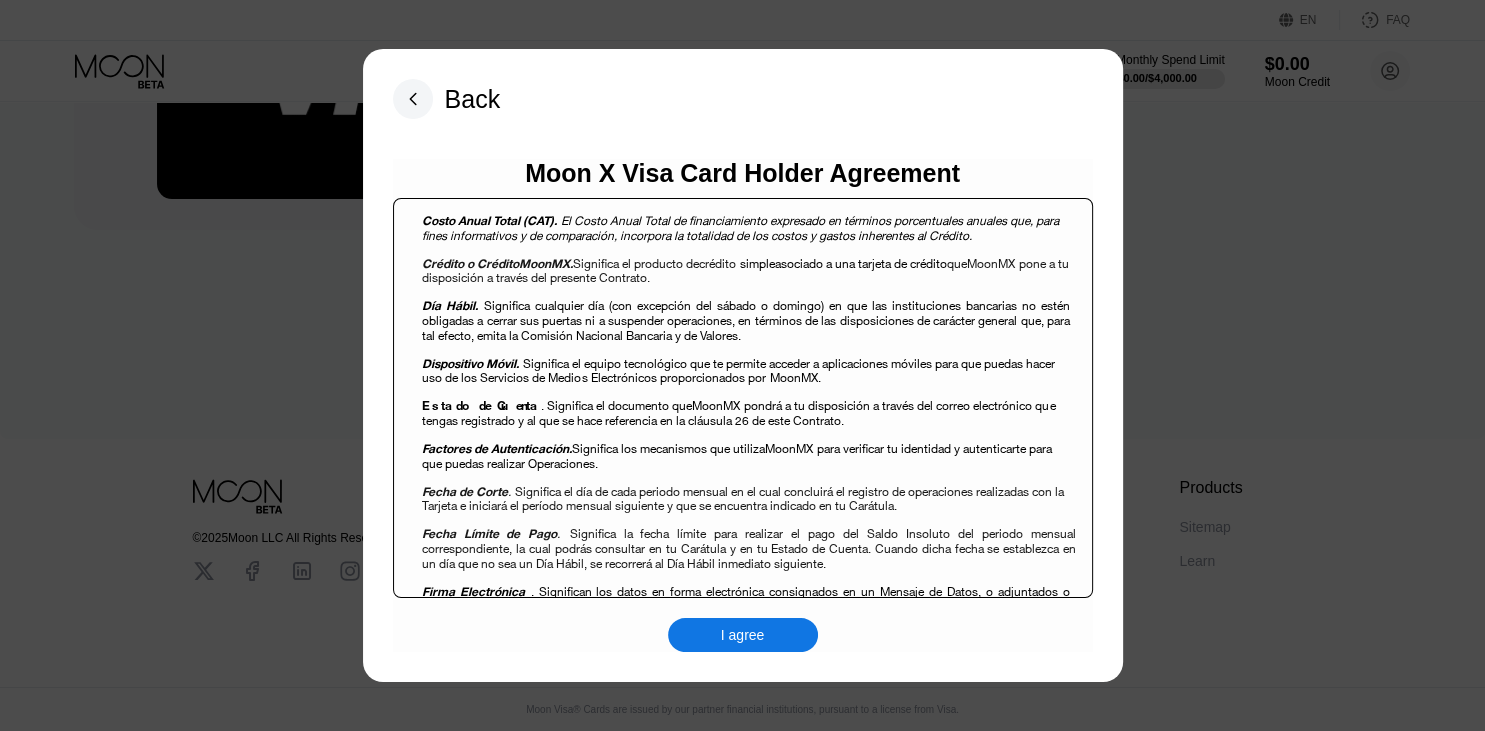 click on "I agree" at bounding box center (743, 635) 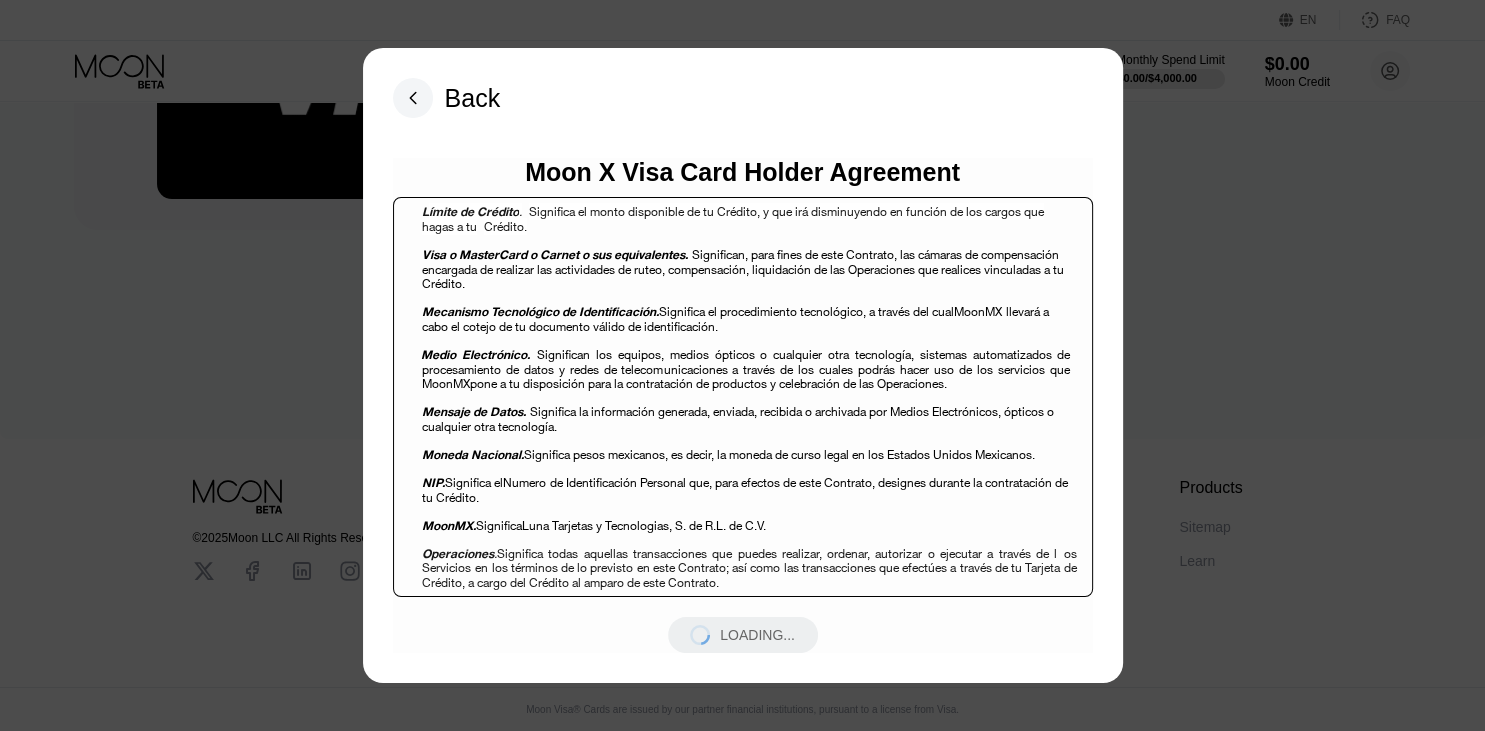 scroll, scrollTop: 1728, scrollLeft: 0, axis: vertical 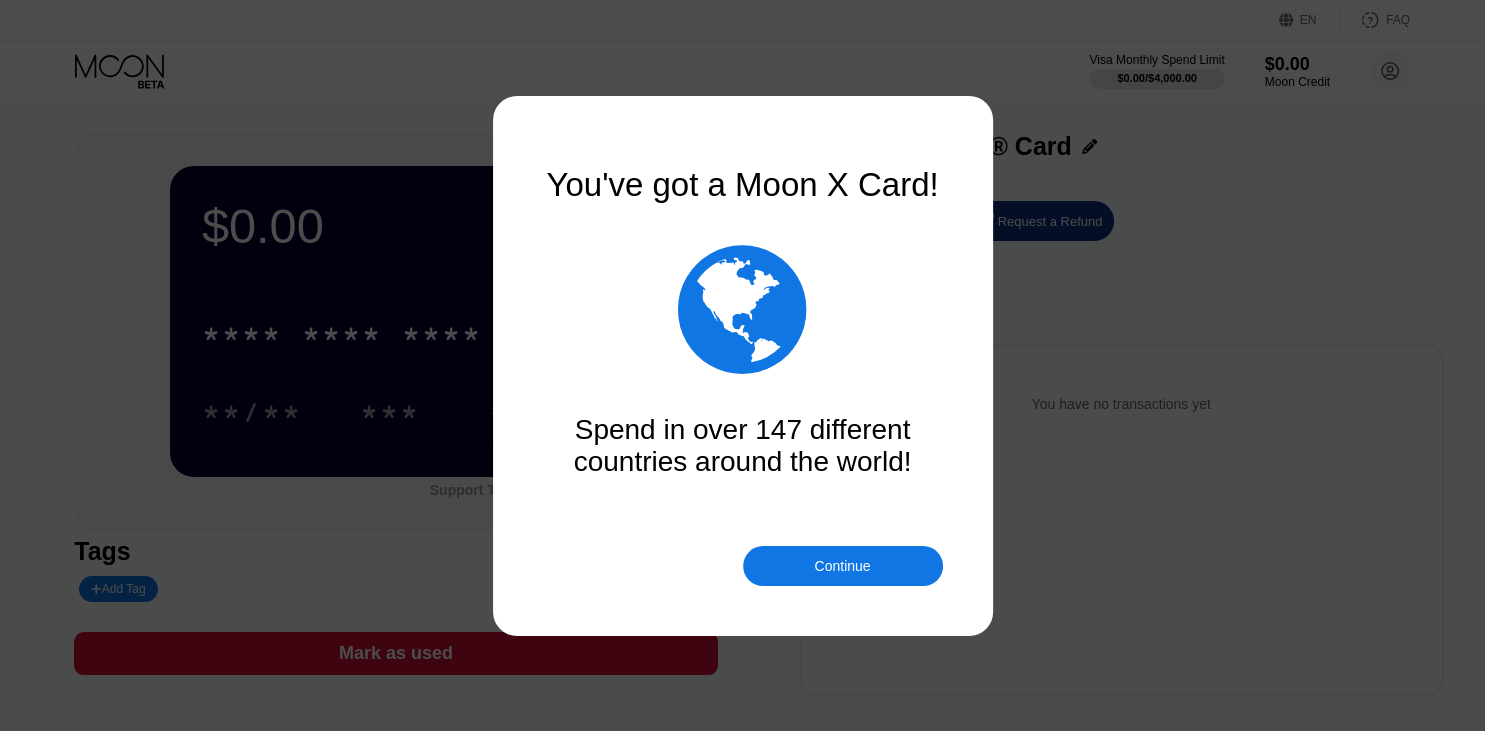 click on "Continue" at bounding box center [843, 566] 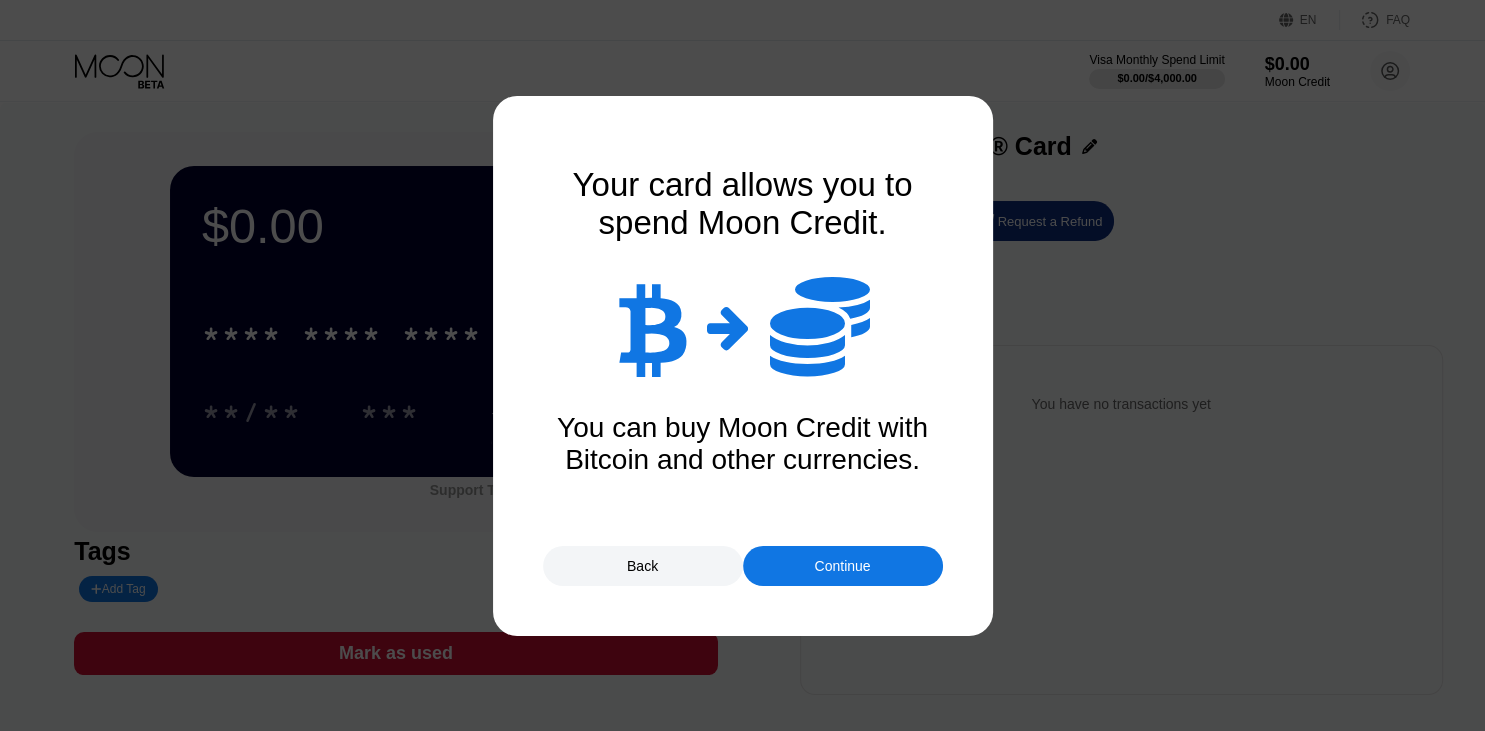 click on "Continue" at bounding box center [843, 566] 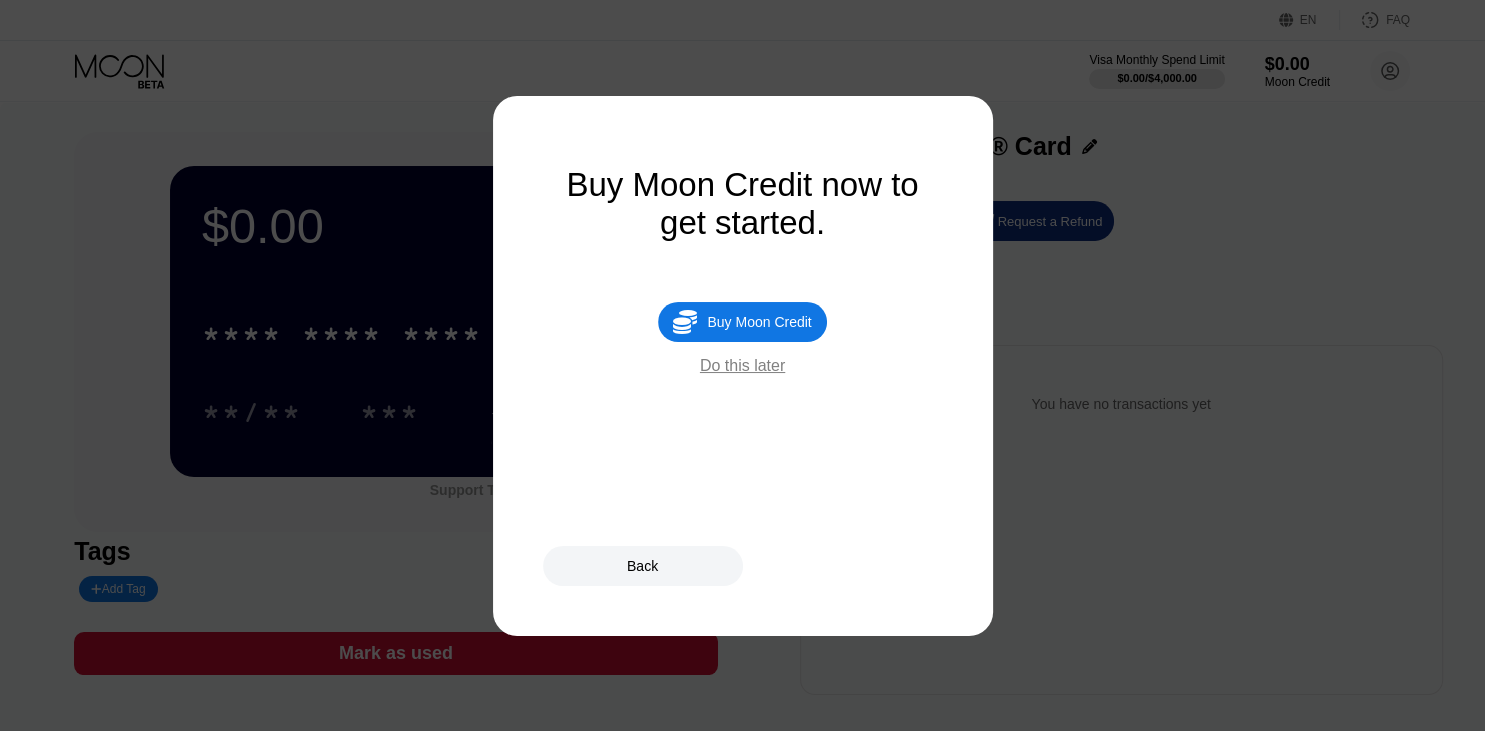 click on "Do this later" at bounding box center [742, 366] 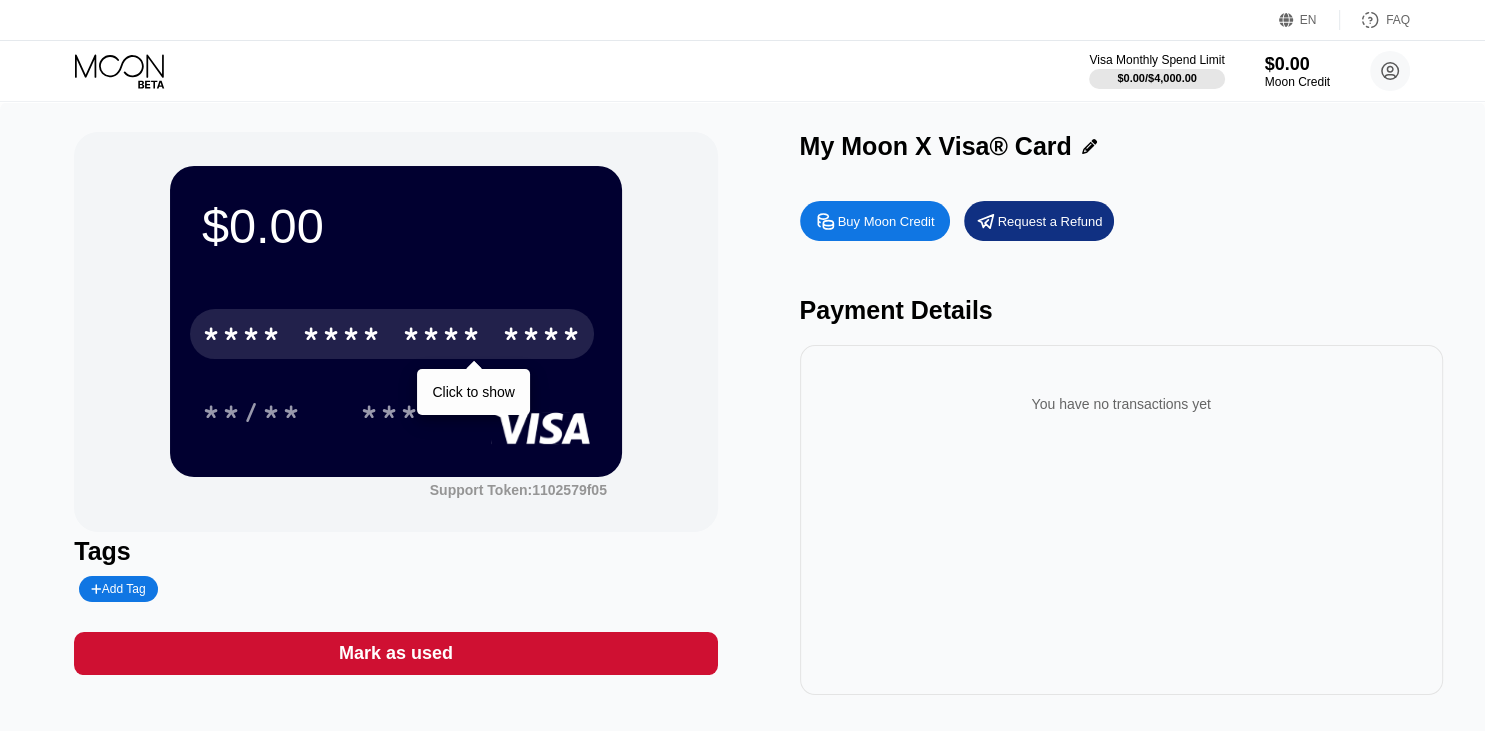 click on "* * * * * * * * * * * * ****" at bounding box center [392, 334] 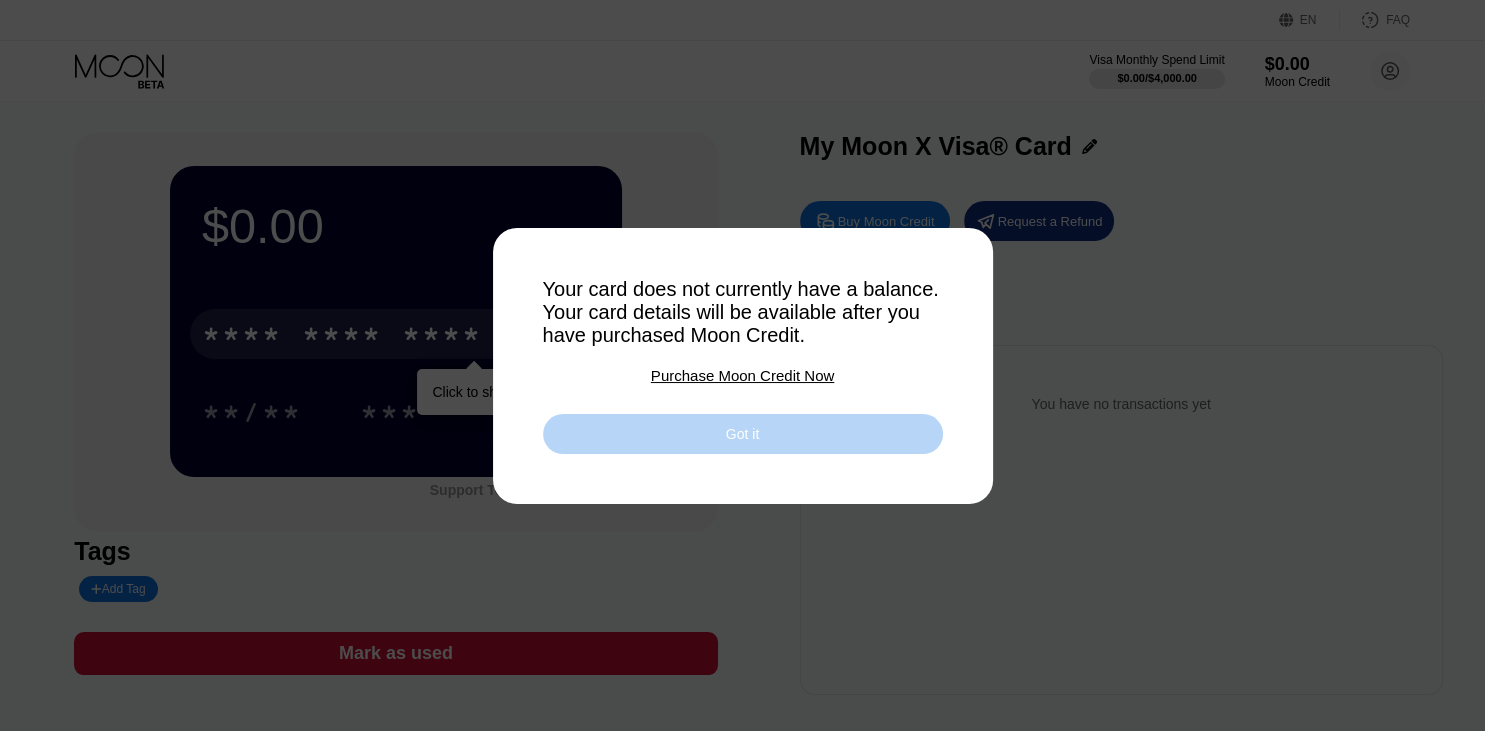 click on "Got it" at bounding box center (743, 434) 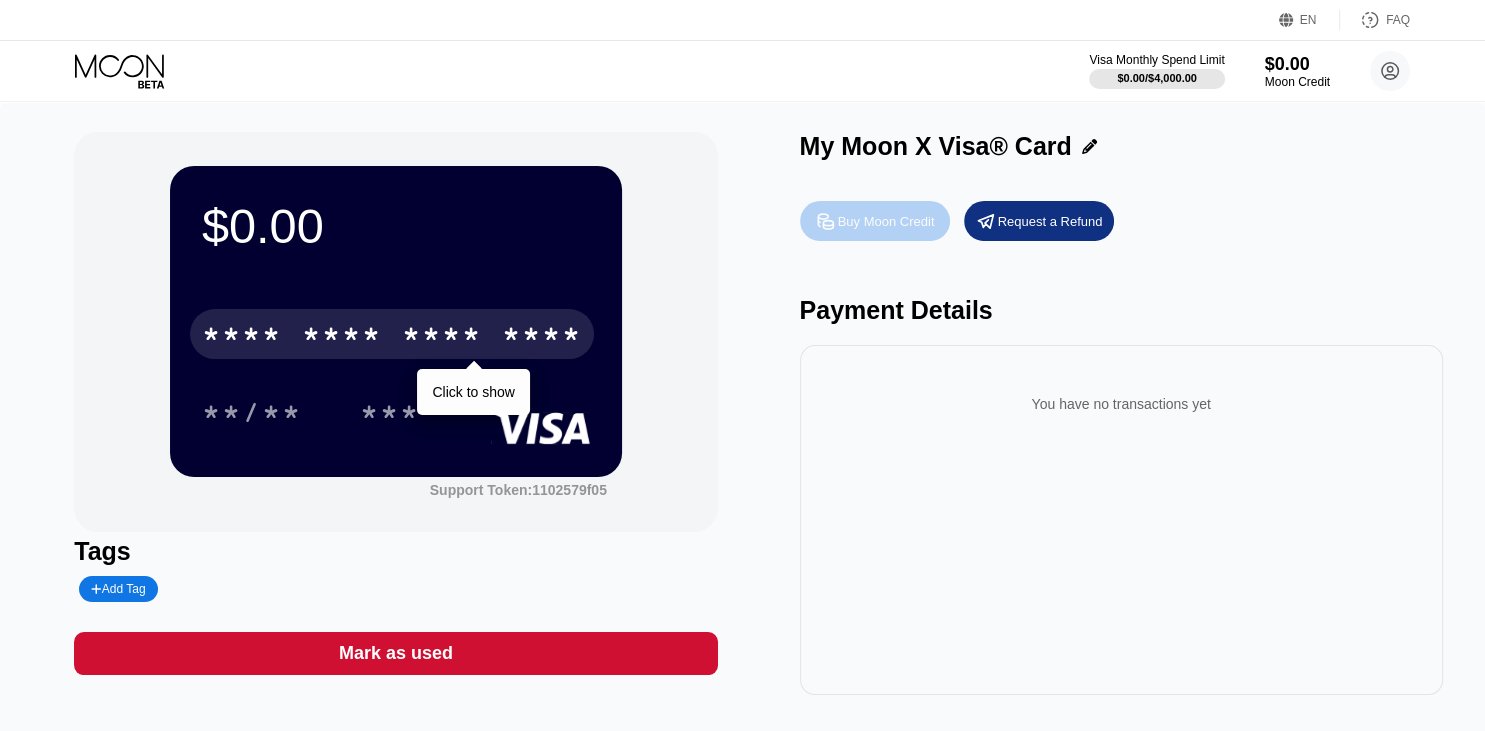click on "Buy Moon Credit" at bounding box center [886, 221] 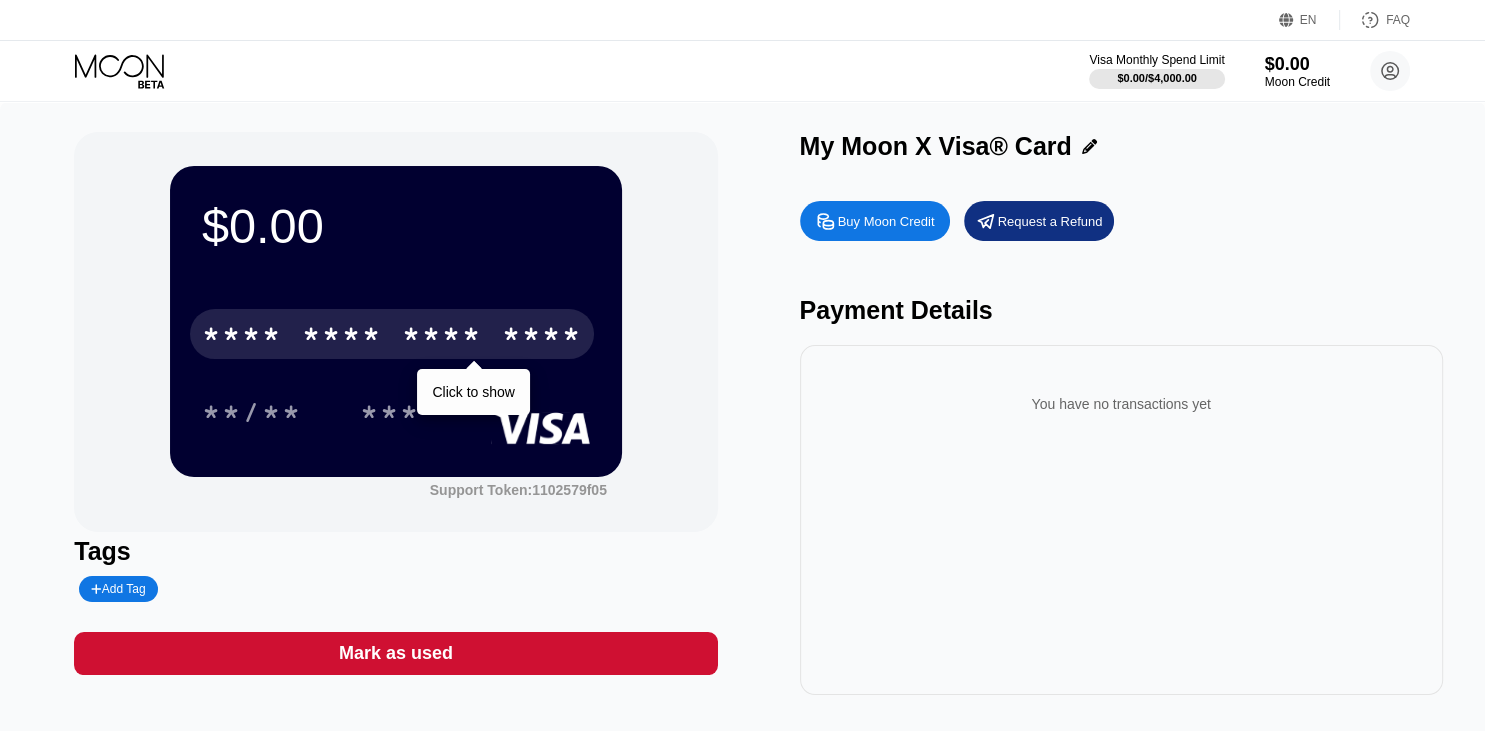type on "0" 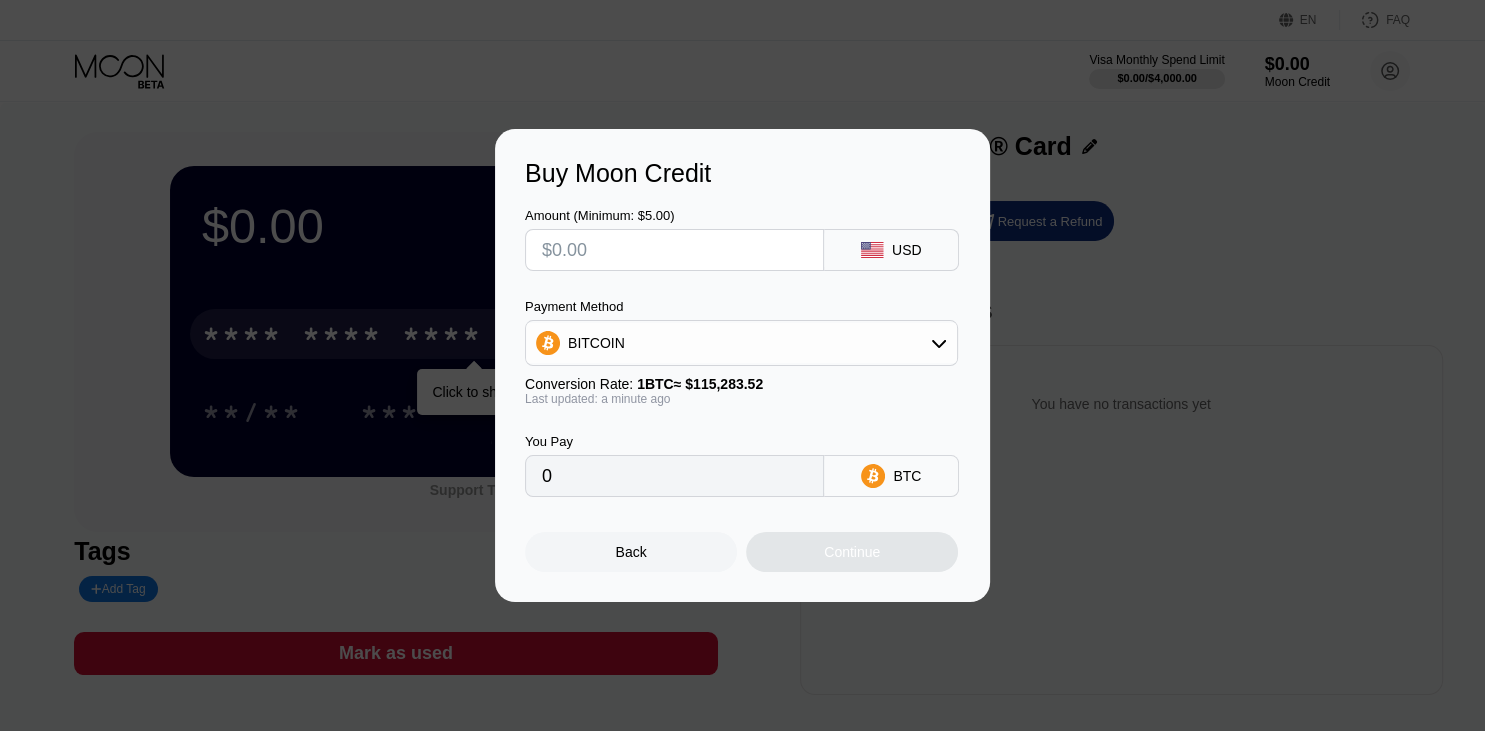 click at bounding box center [674, 250] 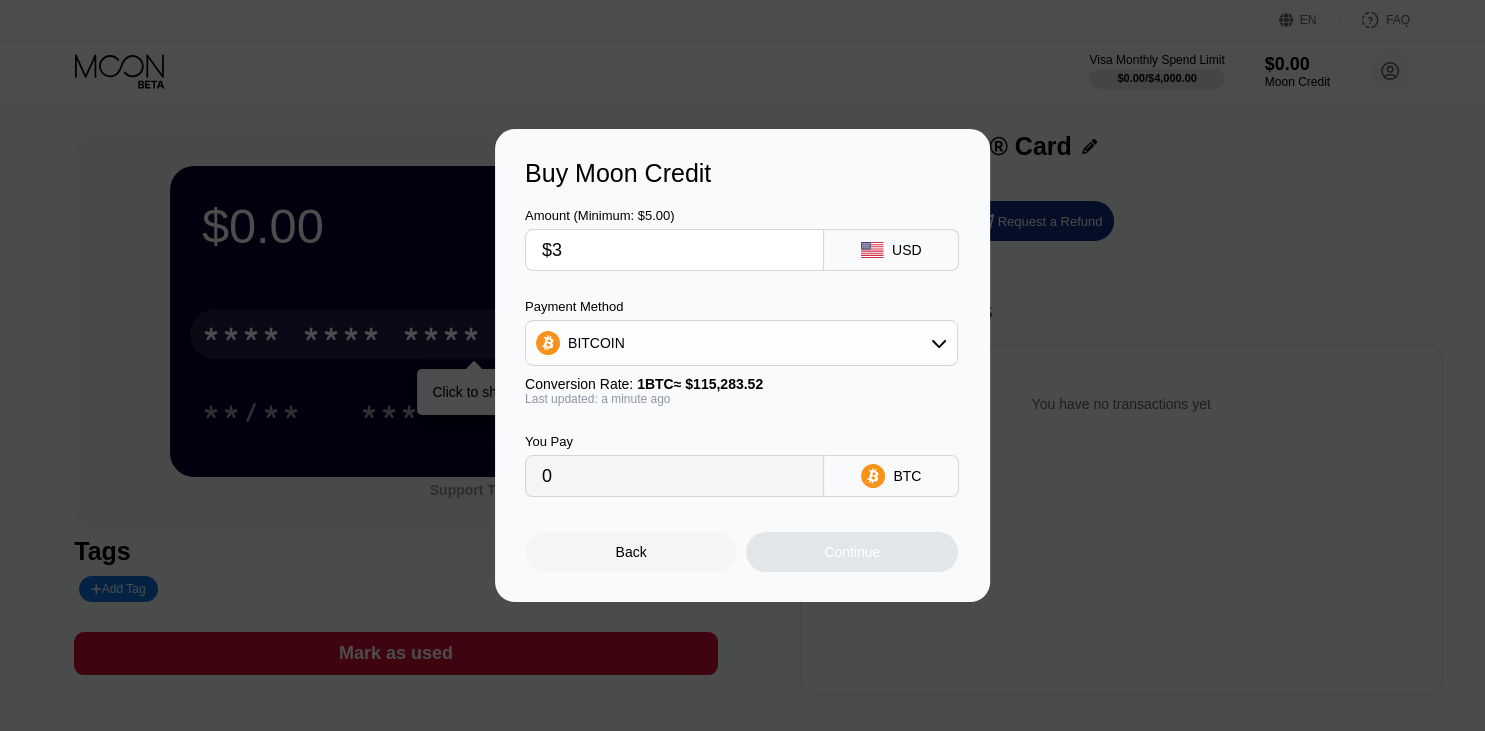 type on "$30" 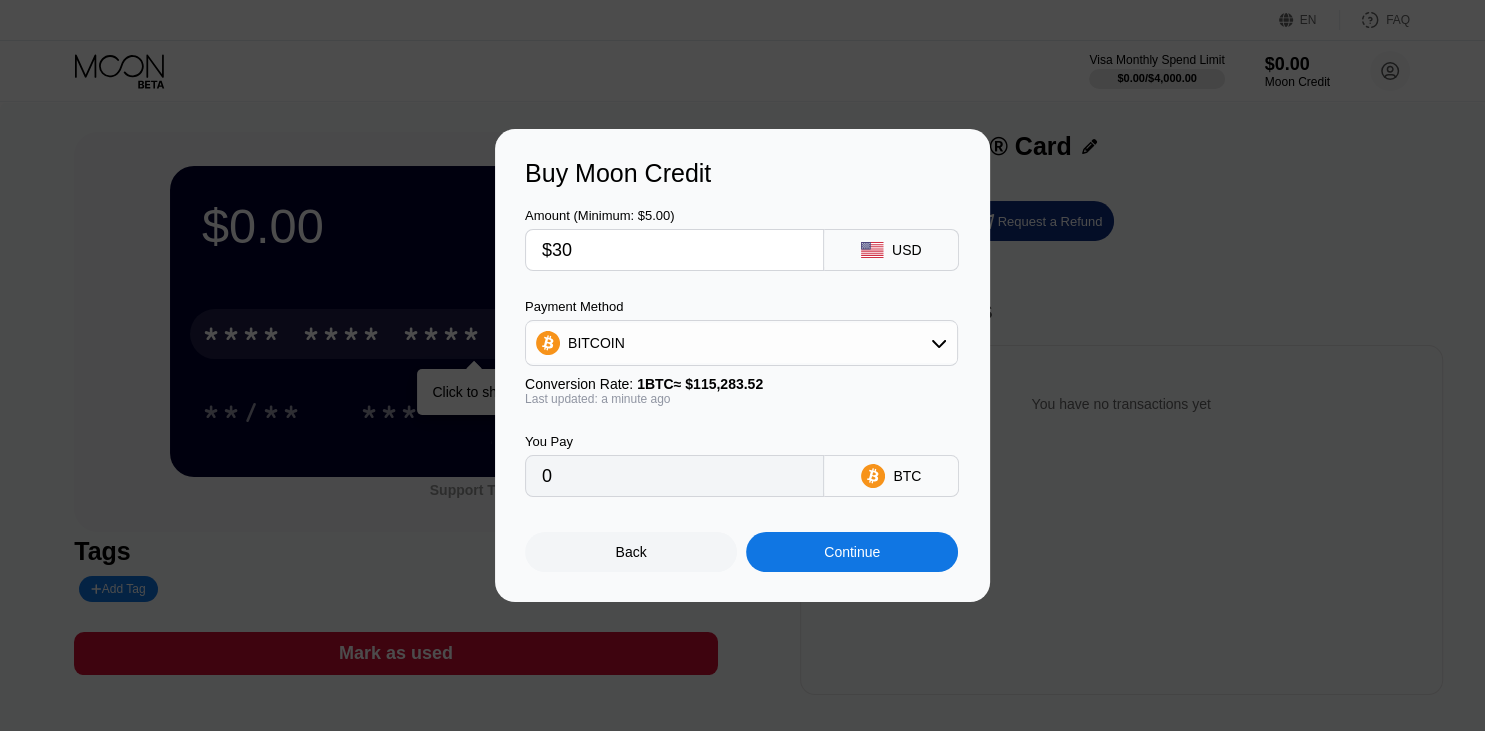 type on "0.00026023" 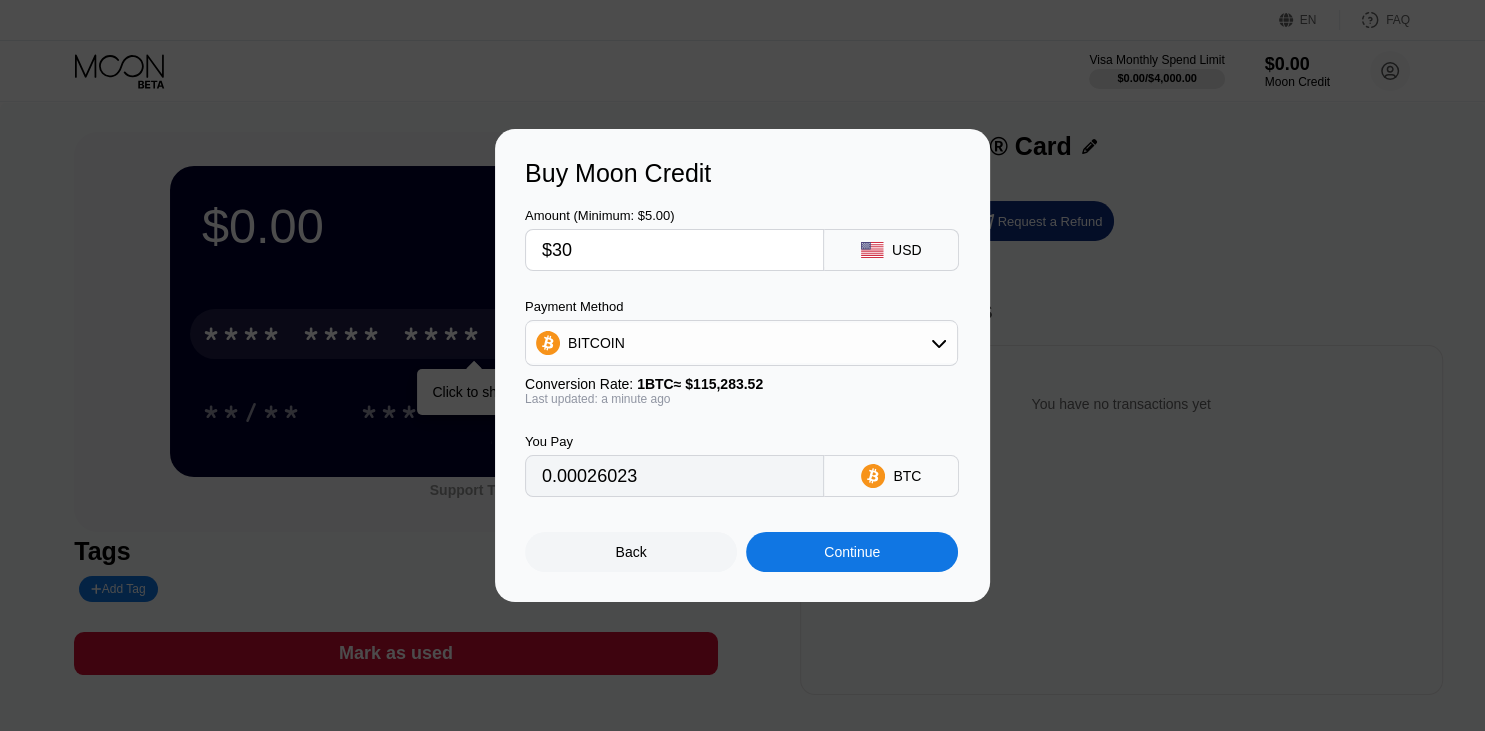 type on "$30" 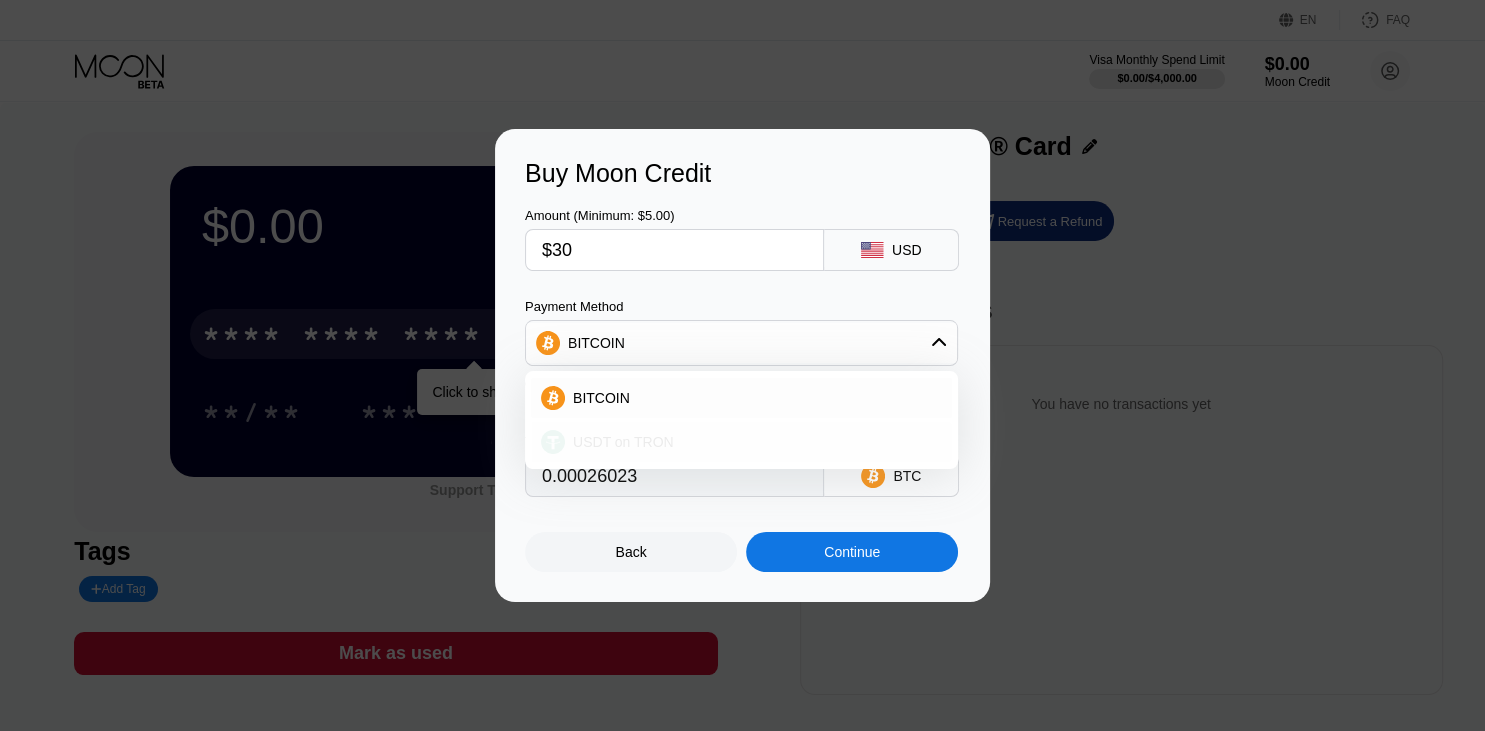 click on "USDT on TRON" at bounding box center [741, 442] 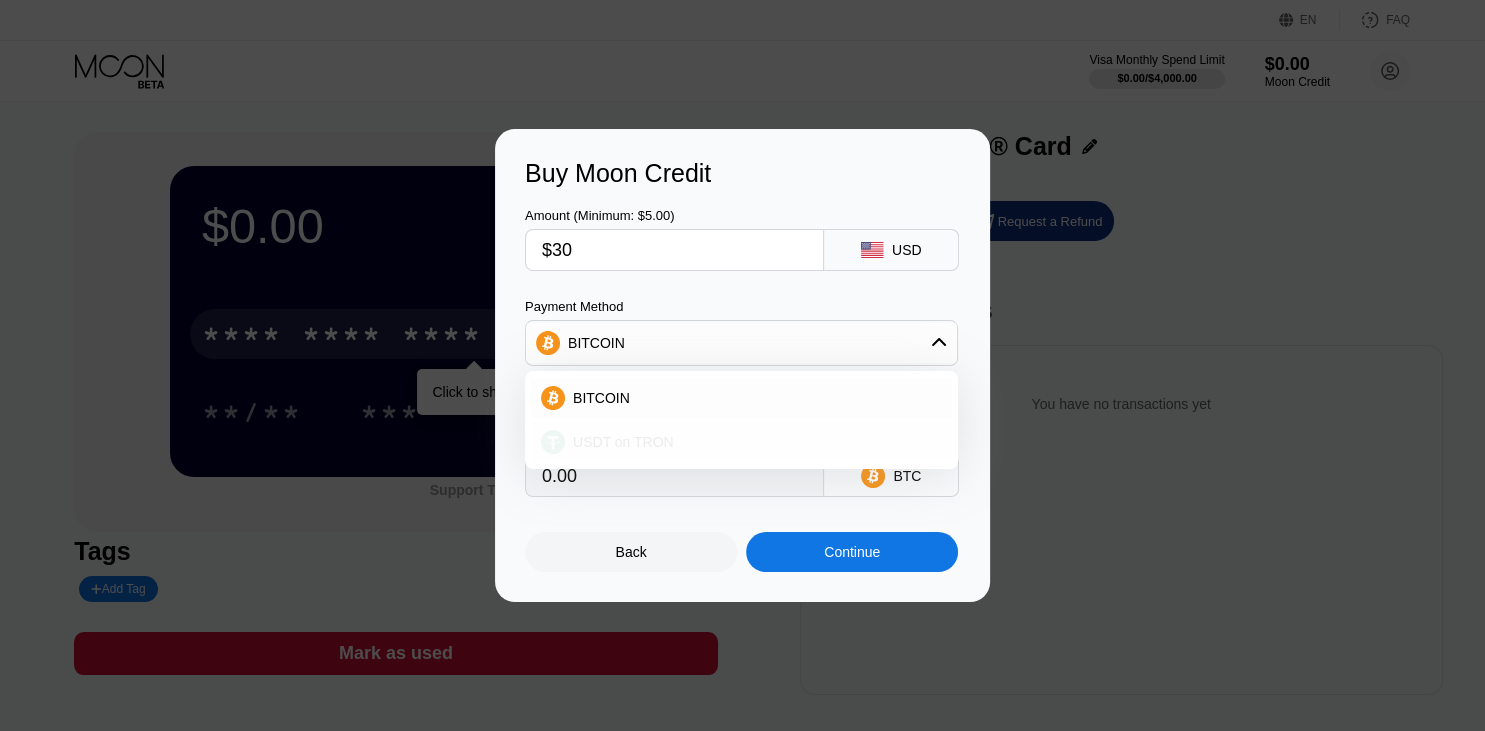 type on "30.30" 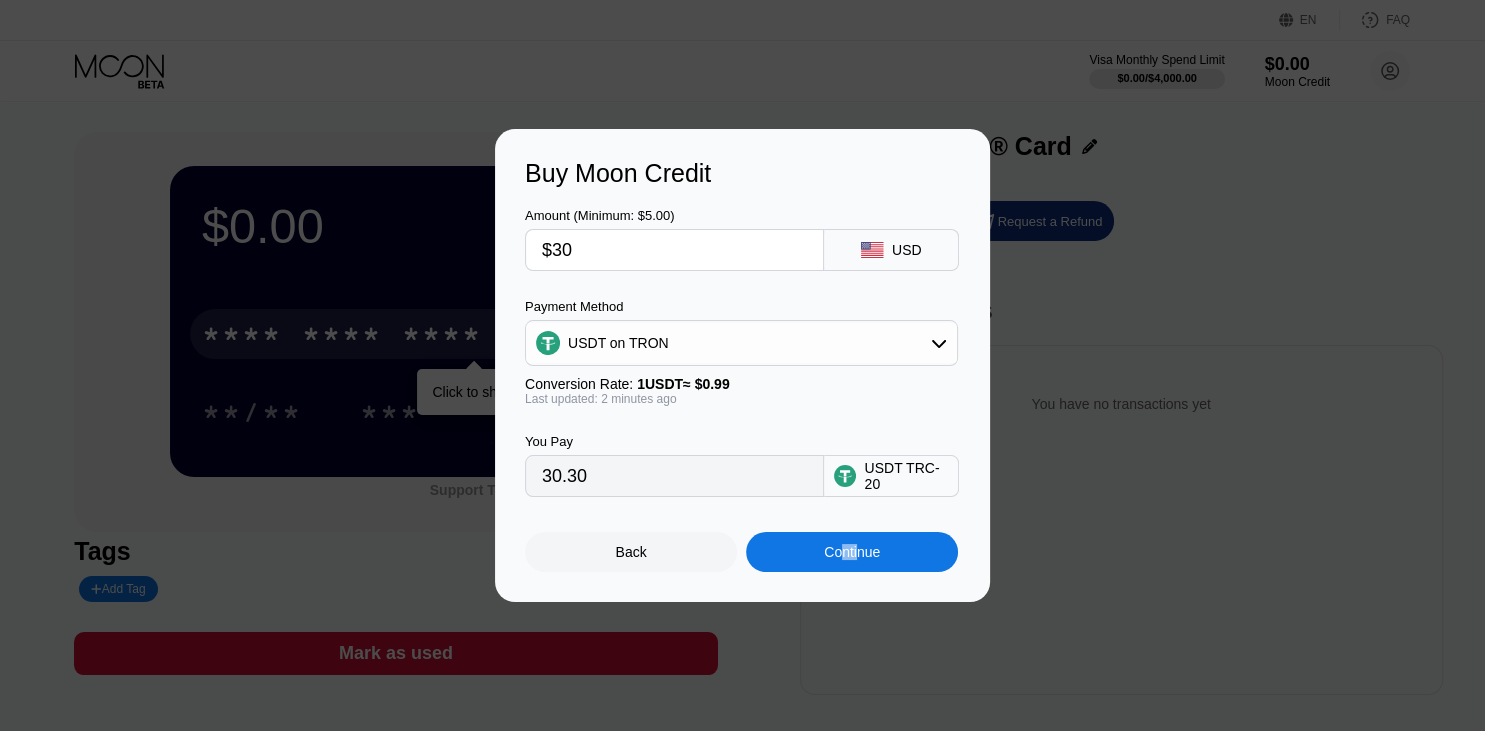 drag, startPoint x: 844, startPoint y: 557, endPoint x: 862, endPoint y: 559, distance: 18.110771 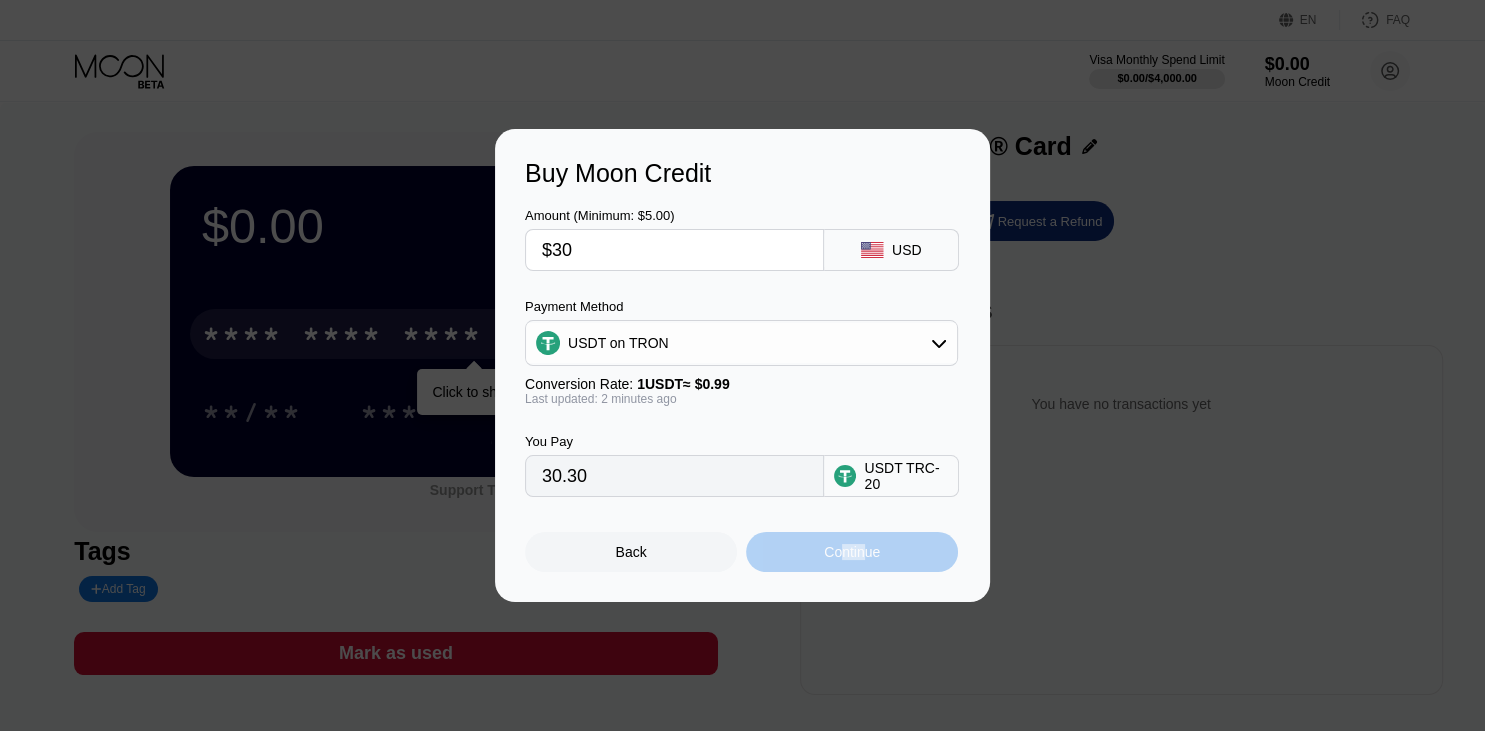 click on "Continue" at bounding box center (852, 552) 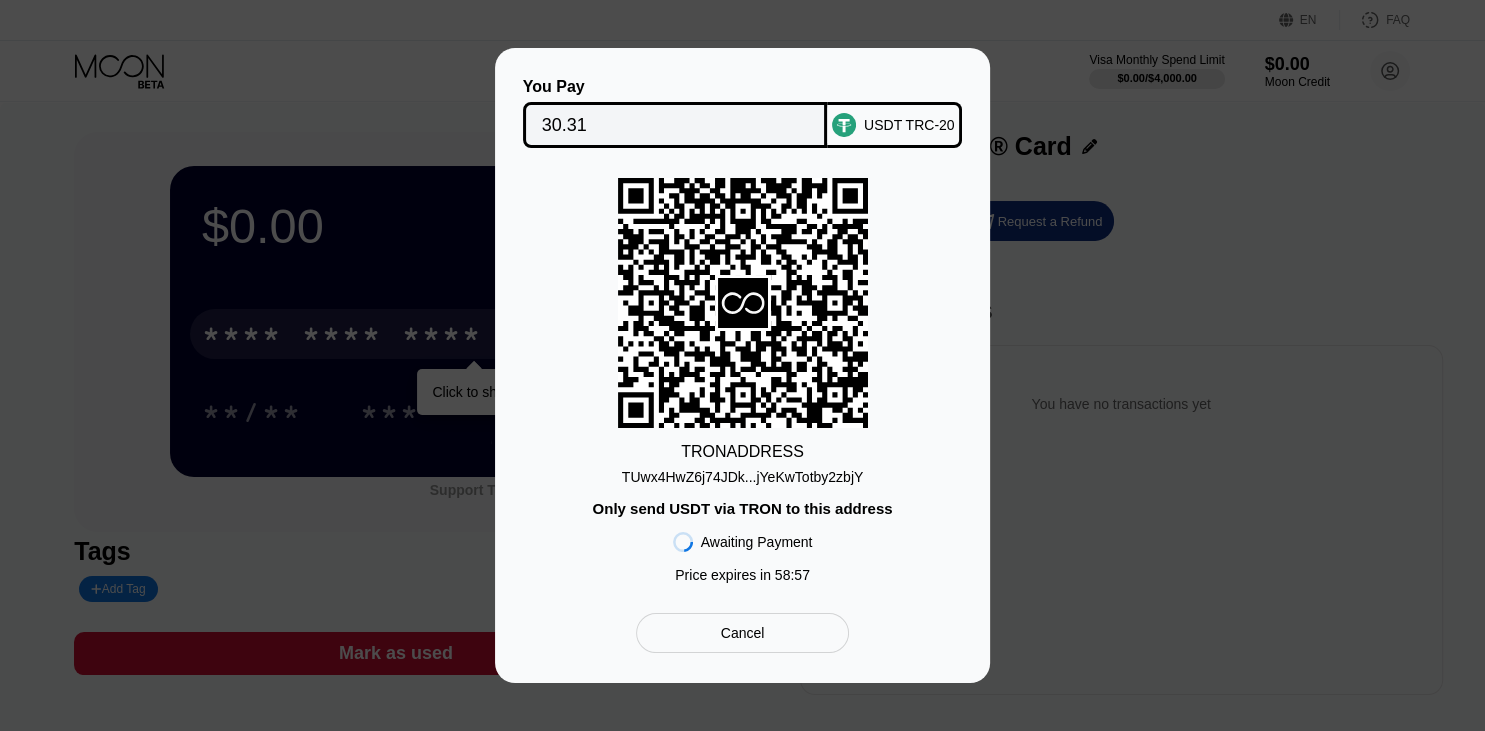 click on "TUwx4HwZ6j74JDk...jYeKwTotby2zbjY" at bounding box center [742, 477] 